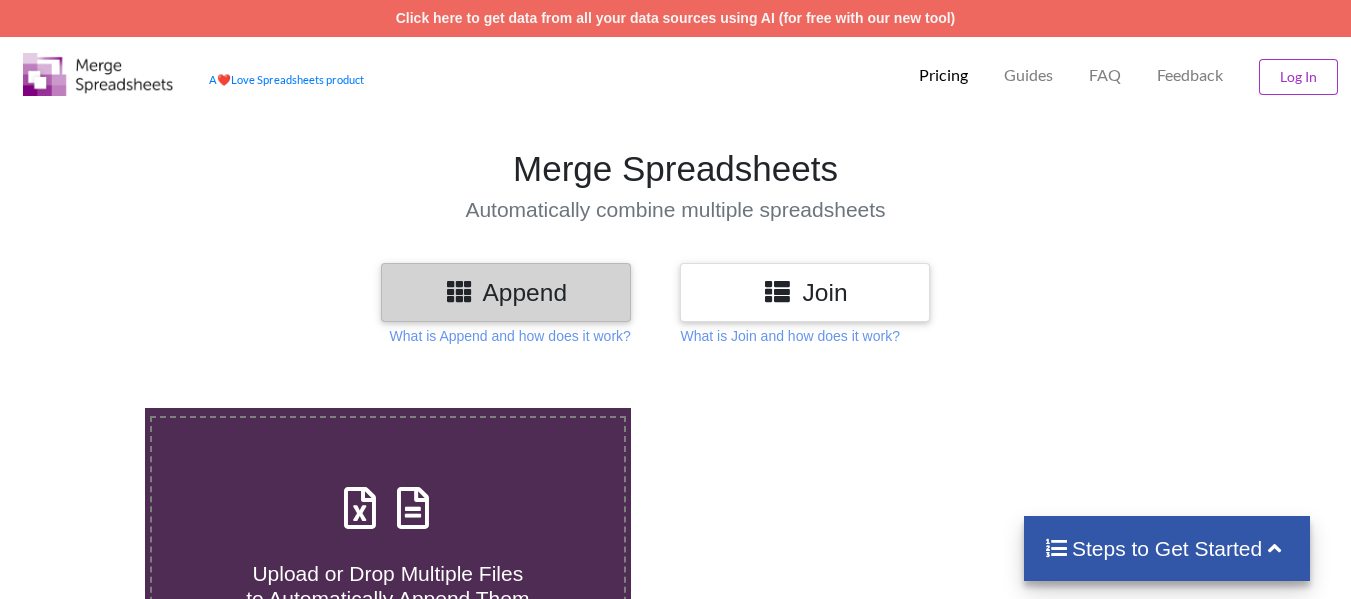 scroll, scrollTop: 0, scrollLeft: 0, axis: both 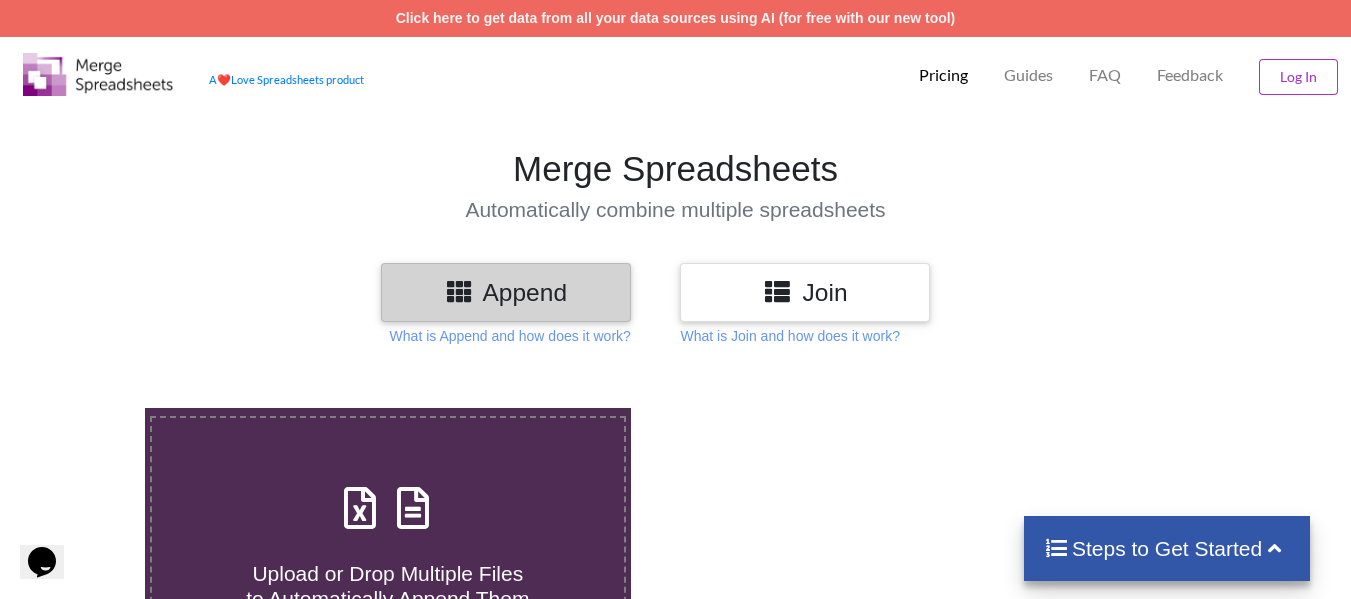 click on "Join" at bounding box center [805, 292] 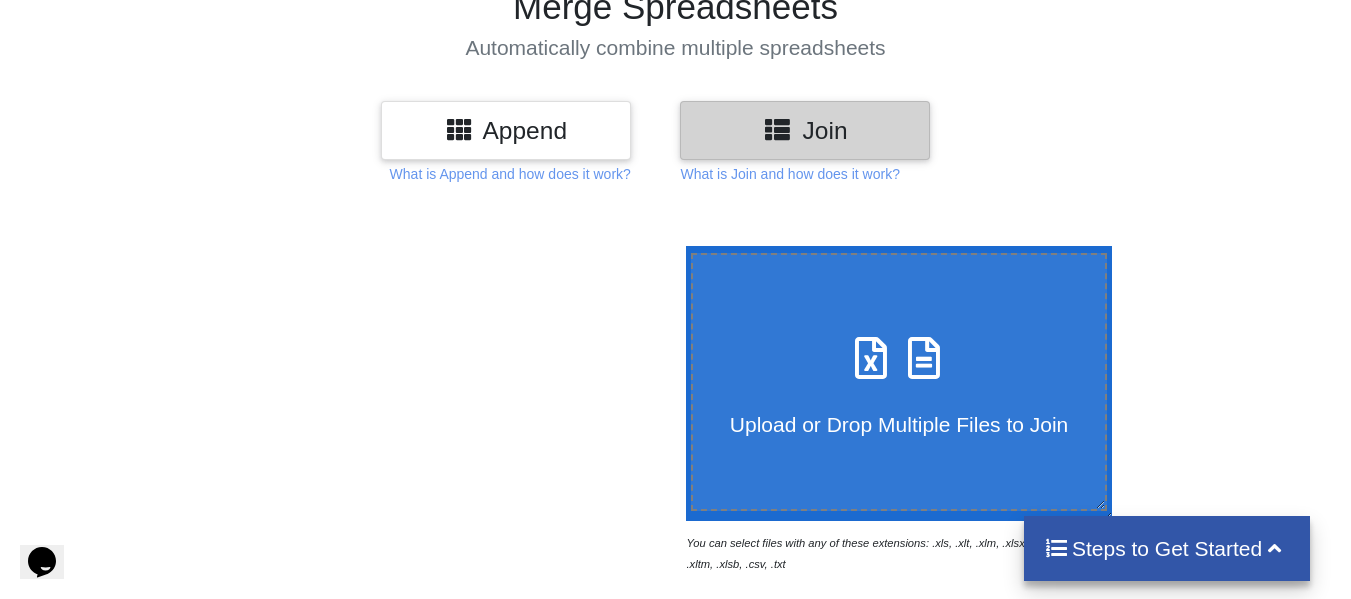 scroll, scrollTop: 233, scrollLeft: 0, axis: vertical 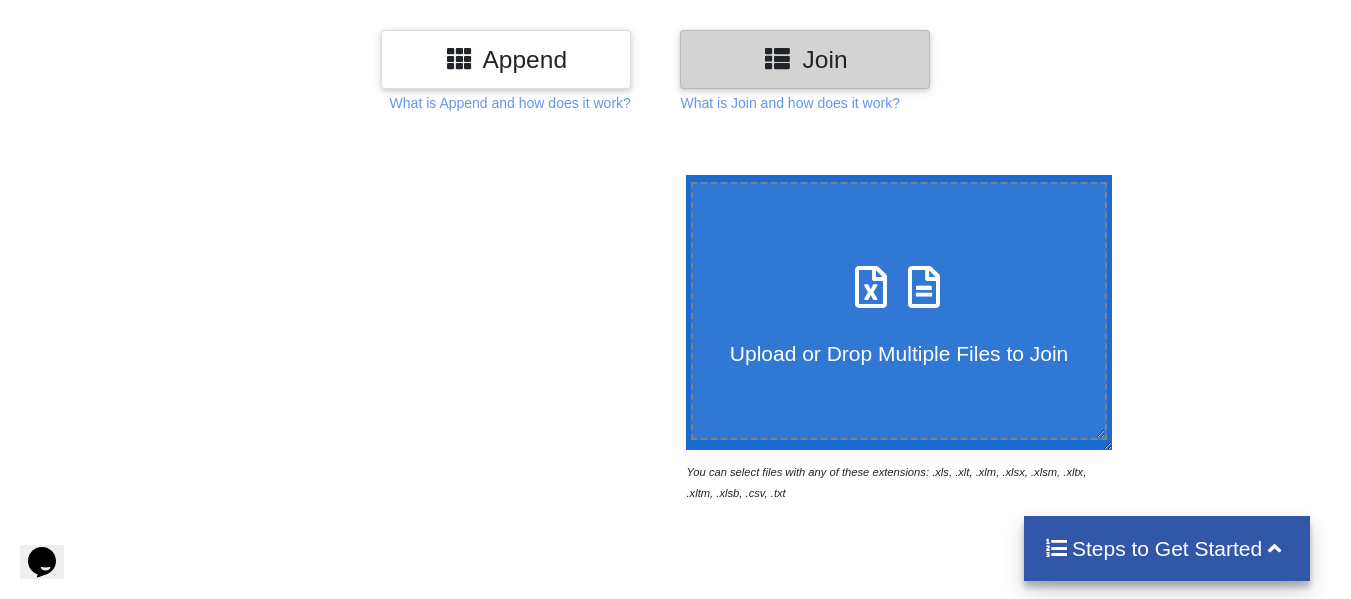 click on "Upload or Drop Multiple Files to Join" at bounding box center (899, 310) 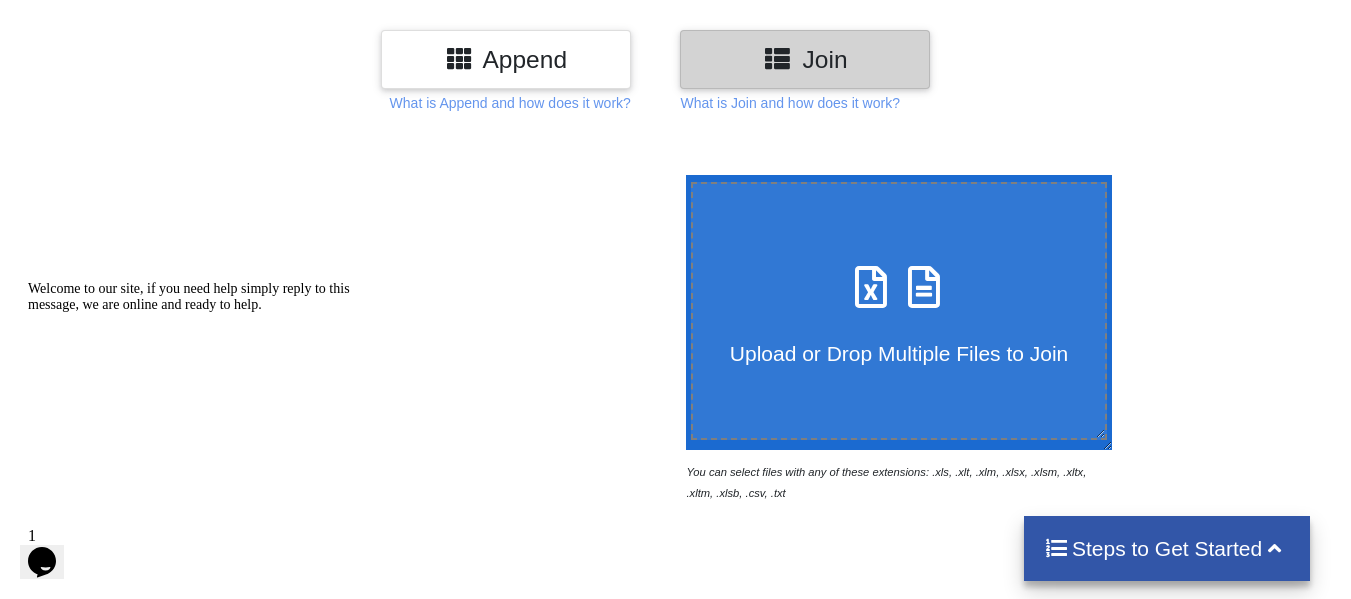 click on "Upload or Drop Multiple Files to Join" at bounding box center [899, 340] 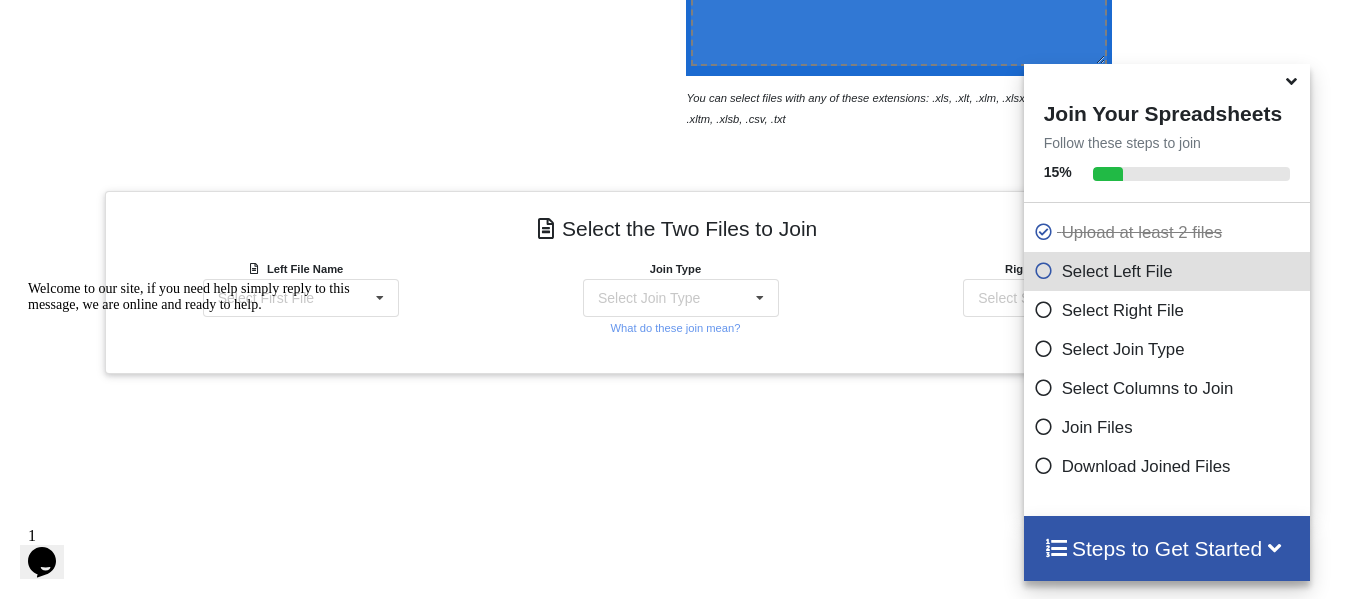 scroll, scrollTop: 879, scrollLeft: 0, axis: vertical 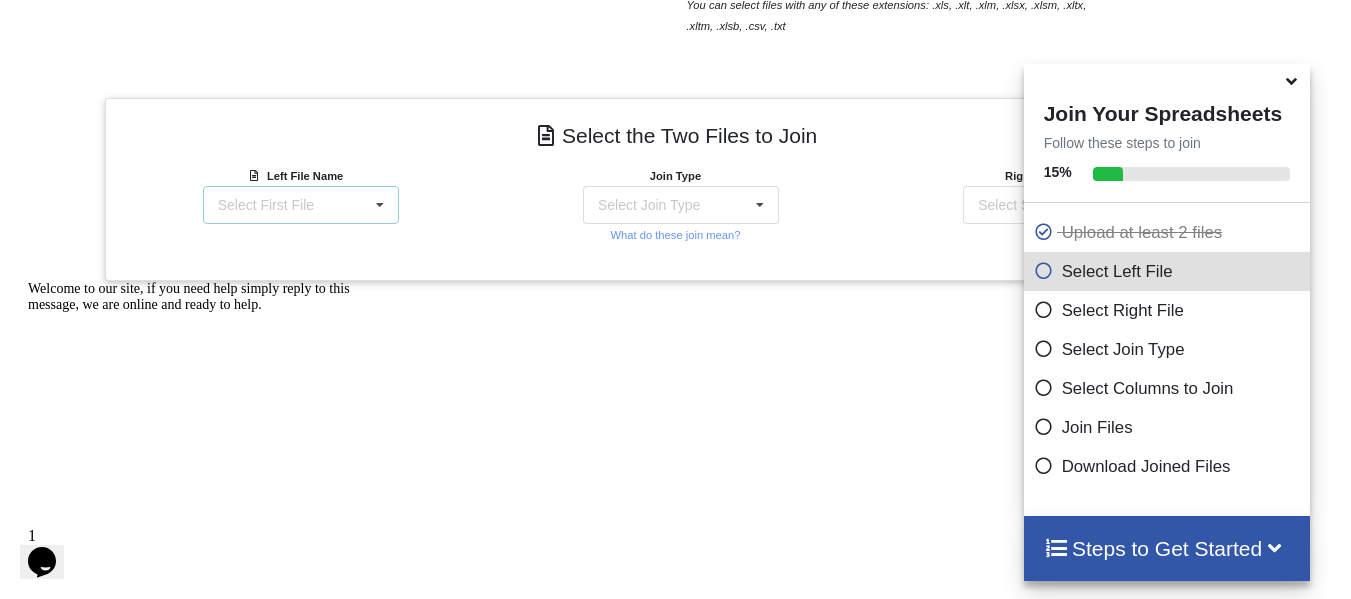 click on "Select First File Panjiva-Consolidated_View-8536-results_10001_to_19360_of_19360-2025-06-30-23-46.xlsx : Info Panjiva-Consolidated_View-switch-results_1_to_10000_of_246814-2025-06-30-04-28.xlsx : Info Panjiva-Consolidated_View-switch-results_1_to_10000_of_397042-2025-06-29-23-41.xlsx : Info Panjiva-Consolidated_View-switch-results_10001_to_20000_of_246814-2025-06-30-07-39.xlsx : Info Panjiva-Consolidated_View-switch-results_10001_to_20000_of_397042-2025-06-29-23-52.xlsx : Info Panjiva-Consolidated_View-switch-results_20001_to_30000_of_246814-2025-06-30-07-39.xlsx : Info Panjiva-Consolidated_View-switch-results_20001_to_30000_of_397042-2025-06-29-23-42.xlsx : Info Panjiva-Consolidated_View-switch-results_30001_to_40000_of_246814-2025-06-30-07-39.xlsx : Info Panjiva-Consolidated_View-switch-results_30001_to_40000_of_397042-2025-06-29-23-42.xlsx : Info Panjiva-Consolidated_View-switch-results_40001_to_50000_of_246814-2025-06-30-07-49.xlsx : Info" at bounding box center (301, 205) 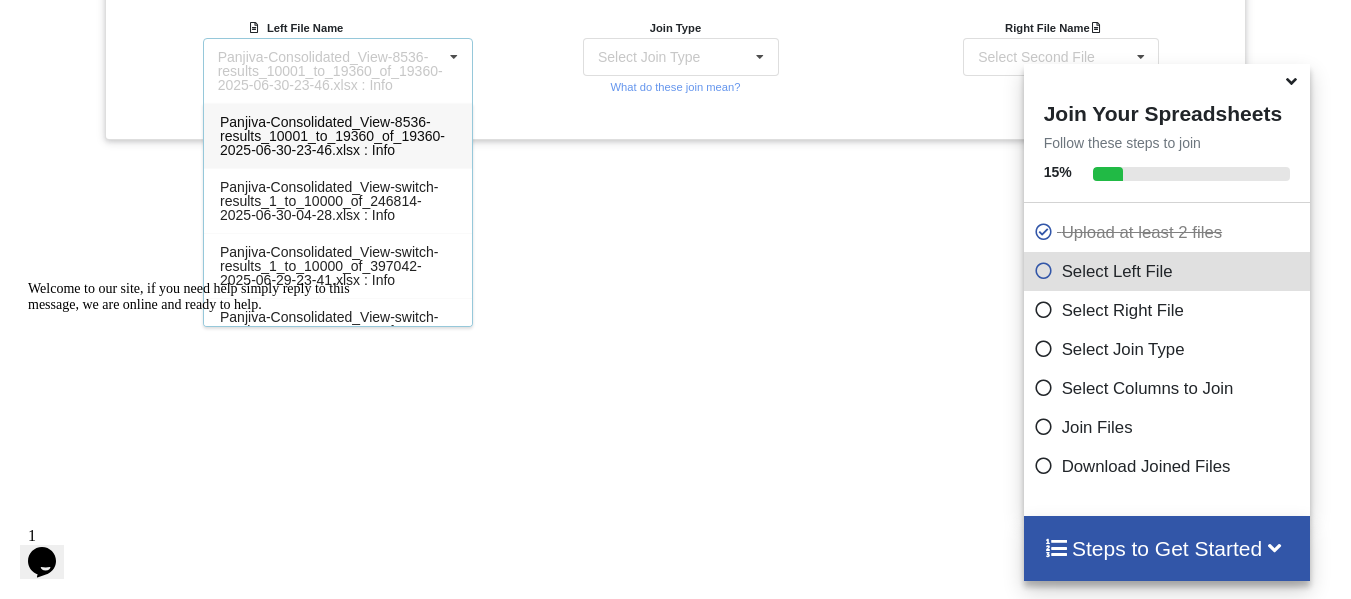 scroll, scrollTop: 963, scrollLeft: 0, axis: vertical 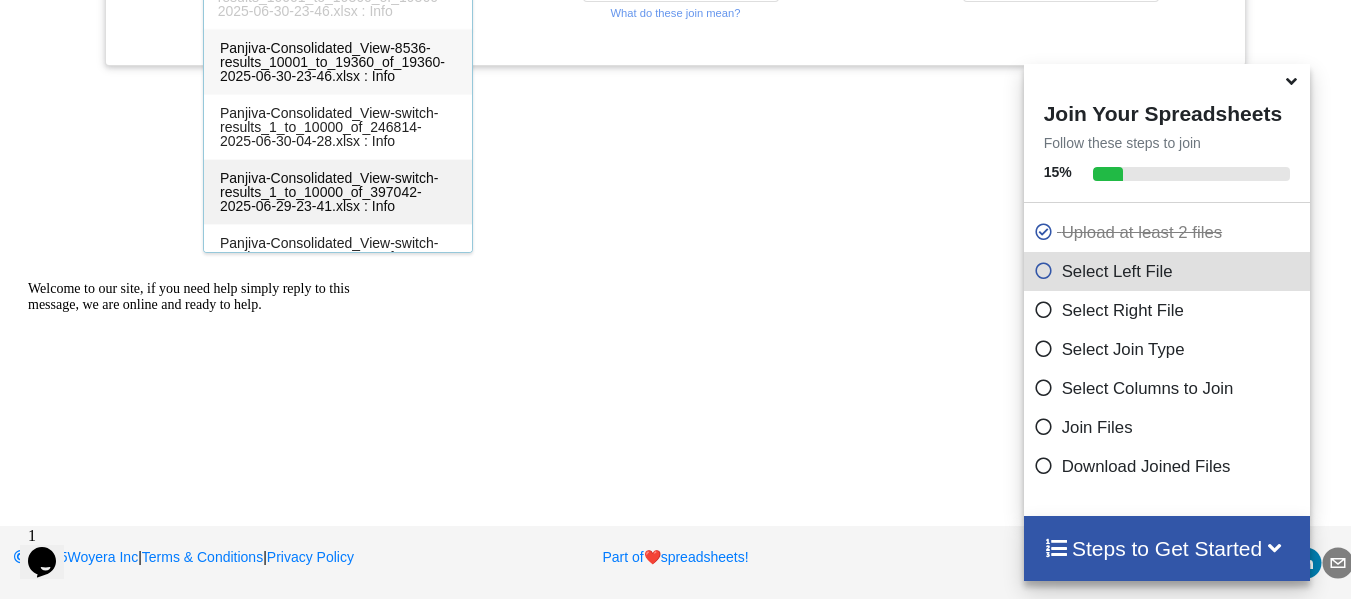 click on "Panjiva-Consolidated_View-switch-results_1_to_10000_of_397042-2025-06-29-23-41.xlsx : Info" at bounding box center [329, 192] 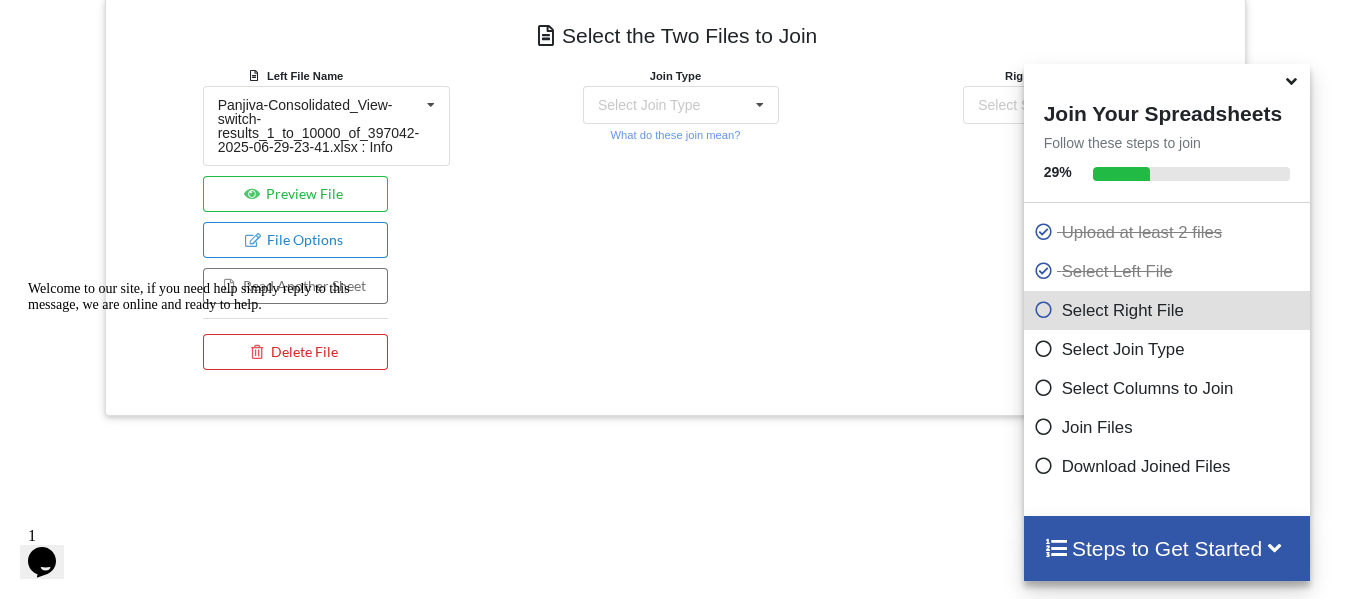 scroll, scrollTop: 689, scrollLeft: 0, axis: vertical 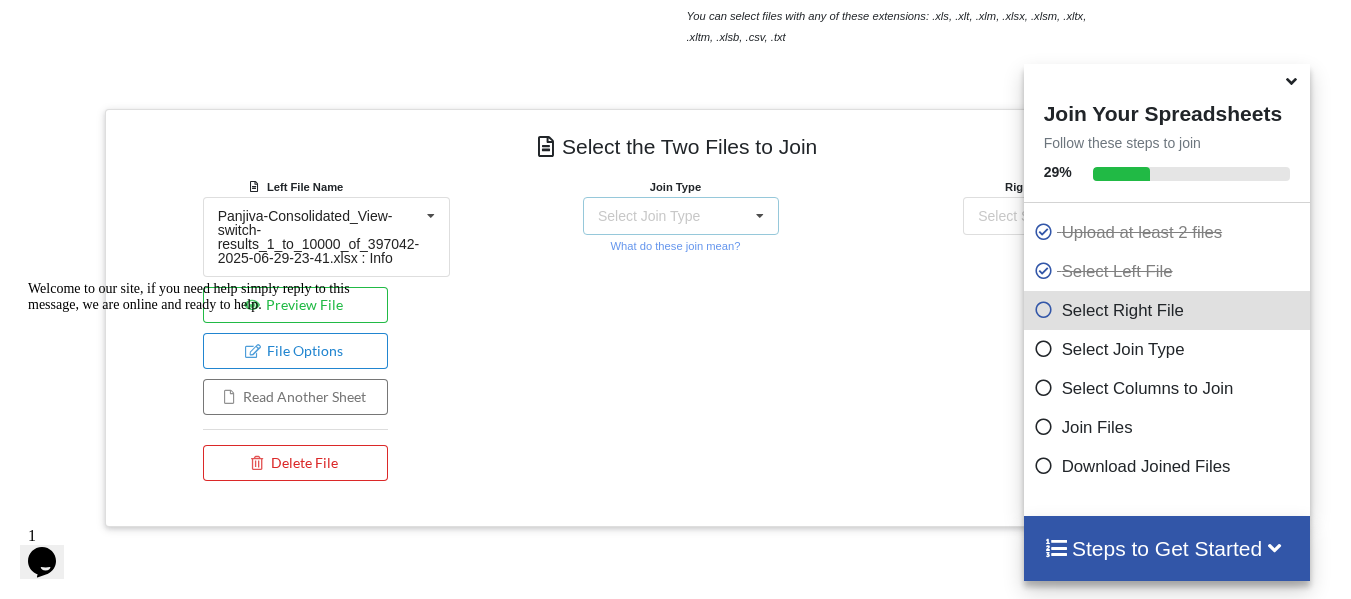 click on "Select Join Type   INNER JOIN   LEFT JOIN   RIGHT JOIN   FULL JOIN" at bounding box center (681, 216) 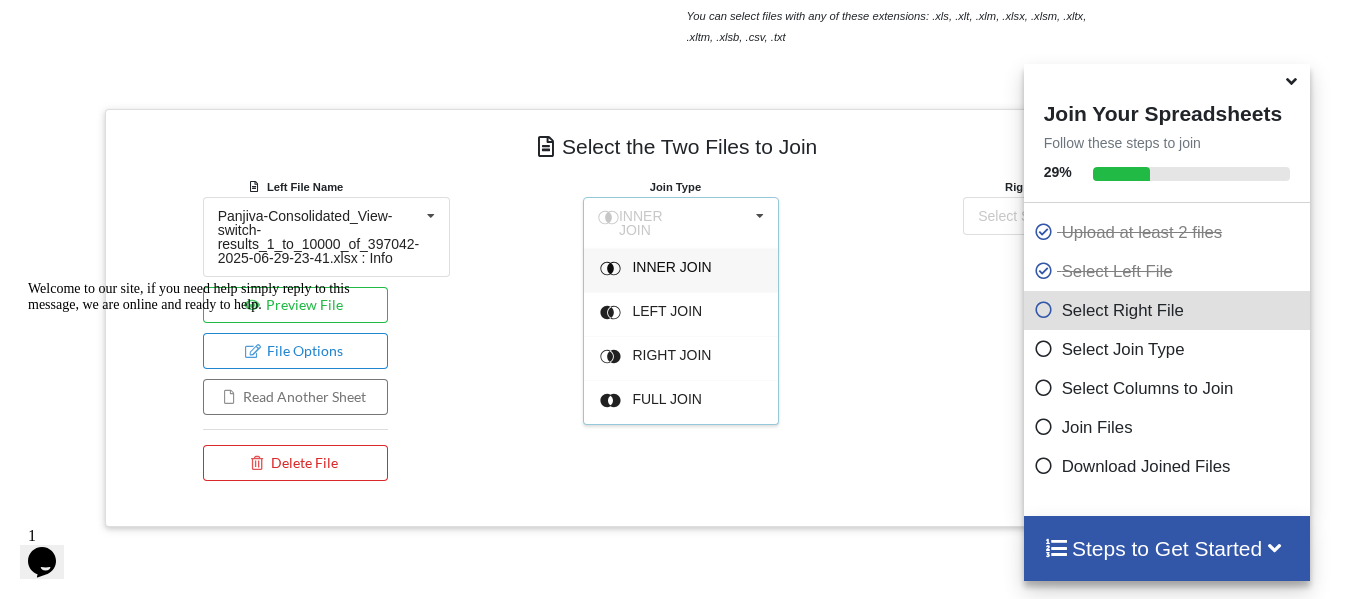click on "Right File Name Select Second File Panjiva-Consolidated_View-8536-results_10001_to_19360_of_19360-2025-06-30-23-46.xlsx : Info Panjiva-Consolidated_View-switch-results_1_to_10000_of_246814-2025-06-30-04-28.xlsx : Info Panjiva-Consolidated_View-switch-results_1_to_10000_of_397042-2025-06-29-23-41.xlsx : Info Panjiva-Consolidated_View-switch-results_10001_to_20000_of_246814-2025-06-30-07-39.xlsx : Info Panjiva-Consolidated_View-switch-results_10001_to_20000_of_397042-2025-06-29-23-52.xlsx : Info Panjiva-Consolidated_View-switch-results_20001_to_30000_of_246814-2025-06-30-07-39.xlsx : Info Panjiva-Consolidated_View-switch-results_20001_to_30000_of_397042-2025-06-29-23-42.xlsx : Info Panjiva-Consolidated_View-switch-results_30001_to_40000_of_246814-2025-06-30-07-39.xlsx : Info Panjiva-Consolidated_View-switch-results_30001_to_40000_of_397042-2025-06-29-23-42.xlsx : Info Panjiva-Consolidated_View-switch-results_40001_to_50000_of_246814-2025-06-30-07-49.xlsx : Info" at bounding box center (1056, 333) 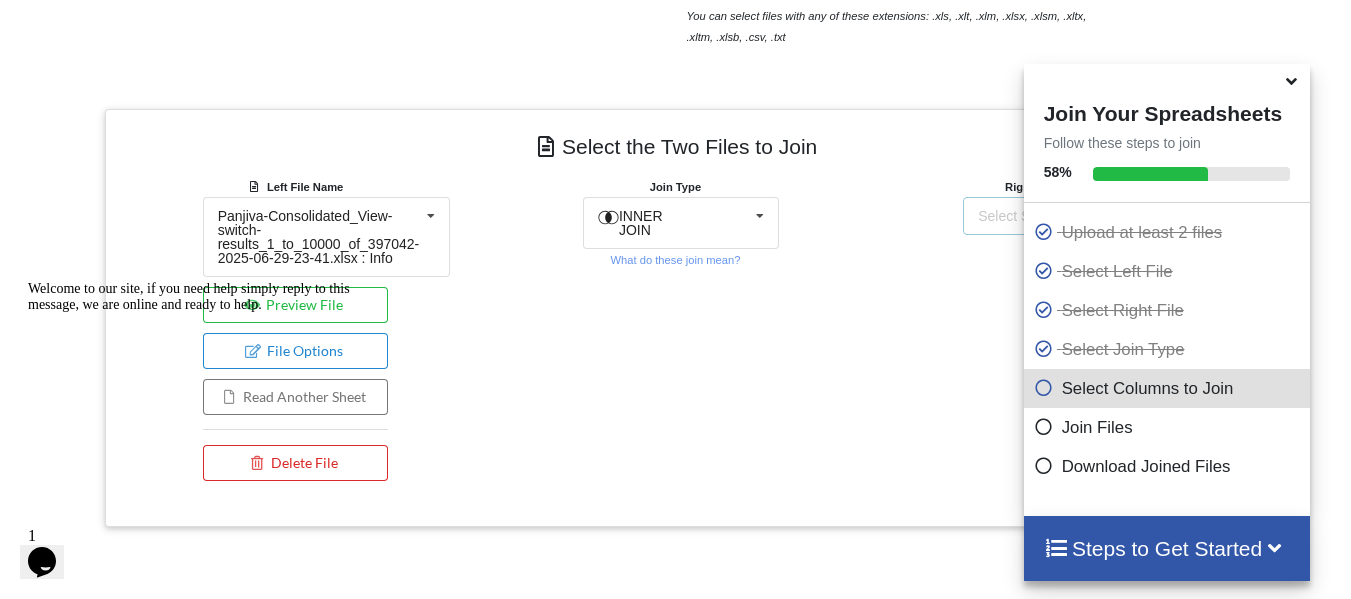 click on "Select Second File" at bounding box center [1036, 216] 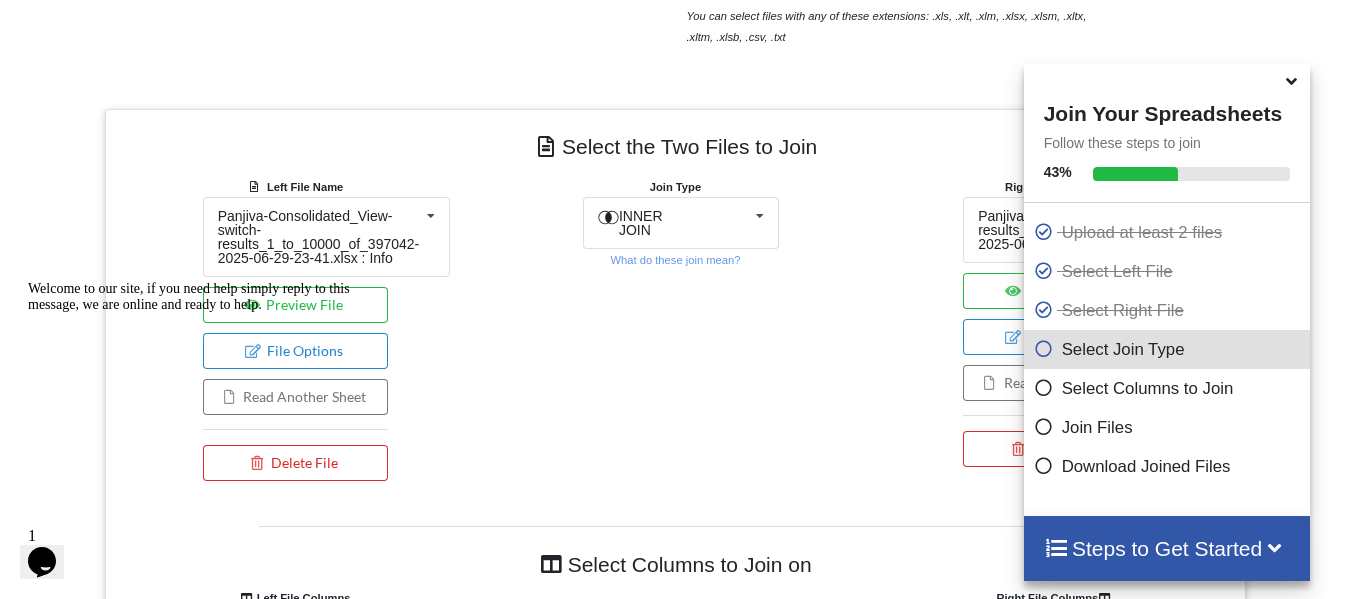 click on "Join Type   INNER JOIN   INNER JOIN   LEFT JOIN   RIGHT JOIN   FULL JOIN What do these join mean?" at bounding box center (675, 333) 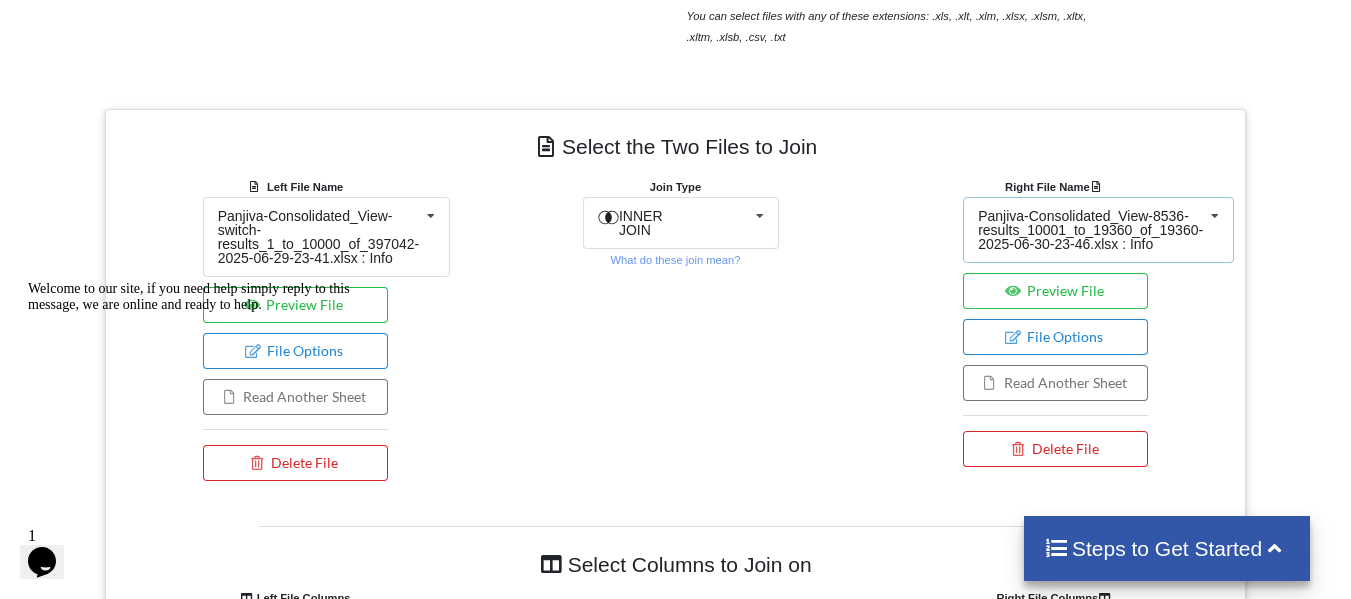click on "Panjiva-Consolidated_View-8536-results_10001_to_19360_of_19360-2025-06-30-23-46.xlsx : Info" at bounding box center (1090, 230) 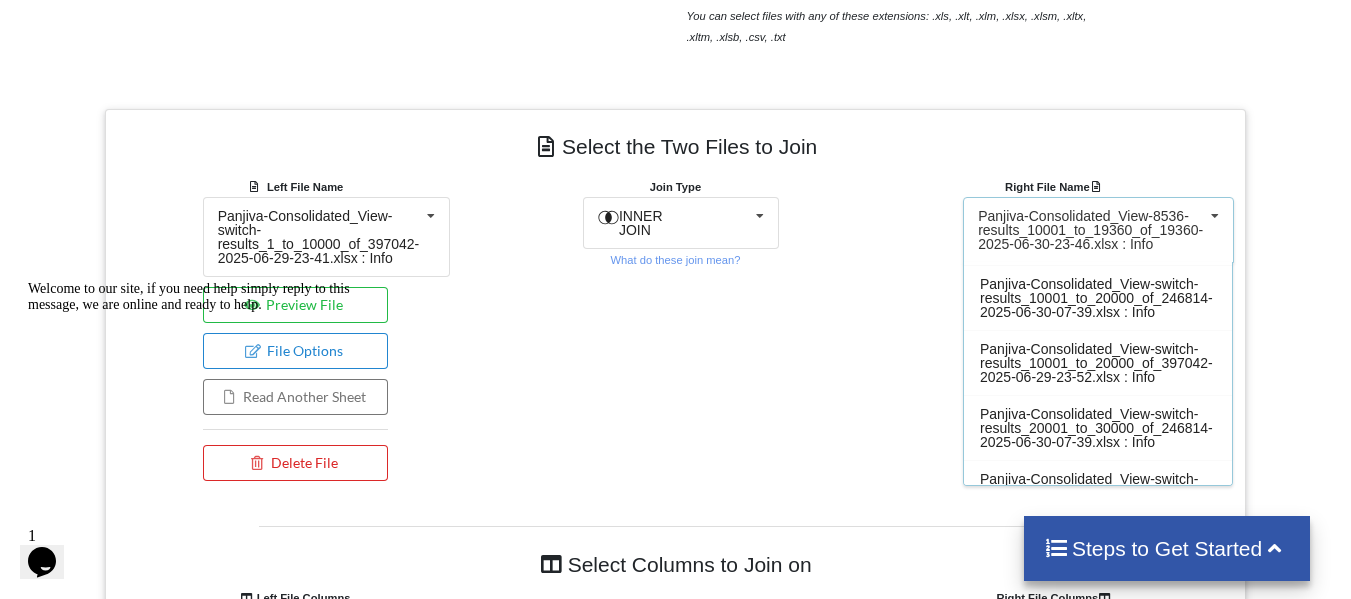 scroll, scrollTop: 233, scrollLeft: 0, axis: vertical 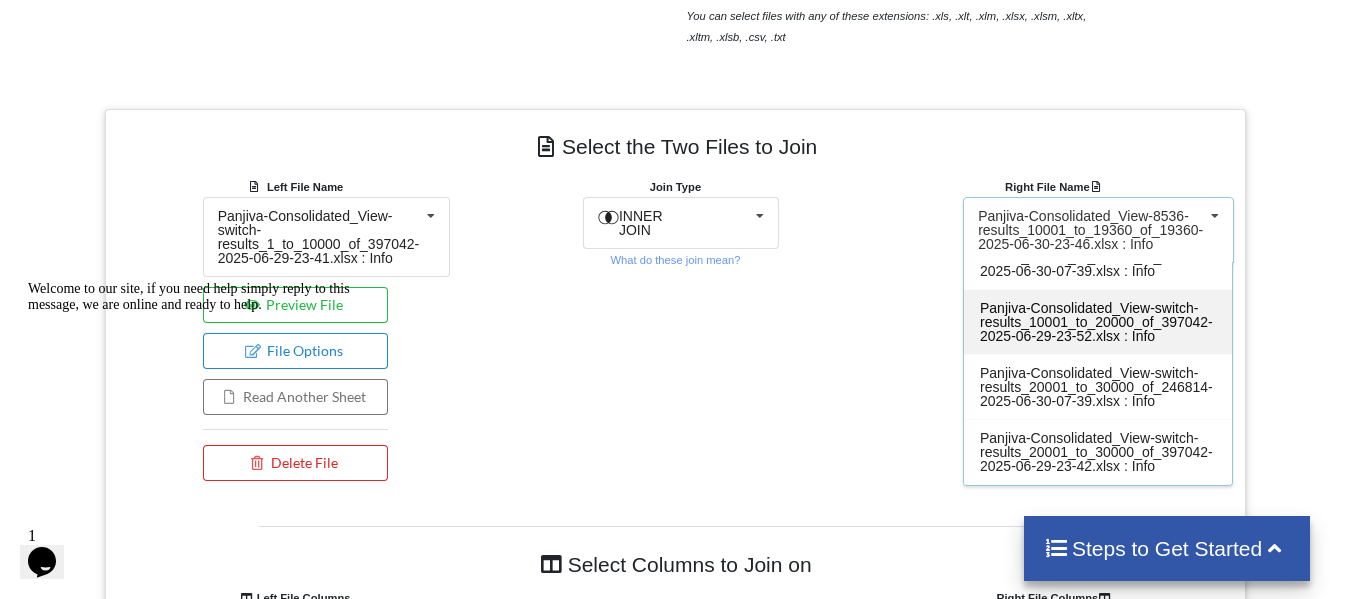 click on "Panjiva-Consolidated_View-switch-results_10001_to_20000_of_397042-2025-06-29-23-52.xlsx : Info" at bounding box center [1098, 321] 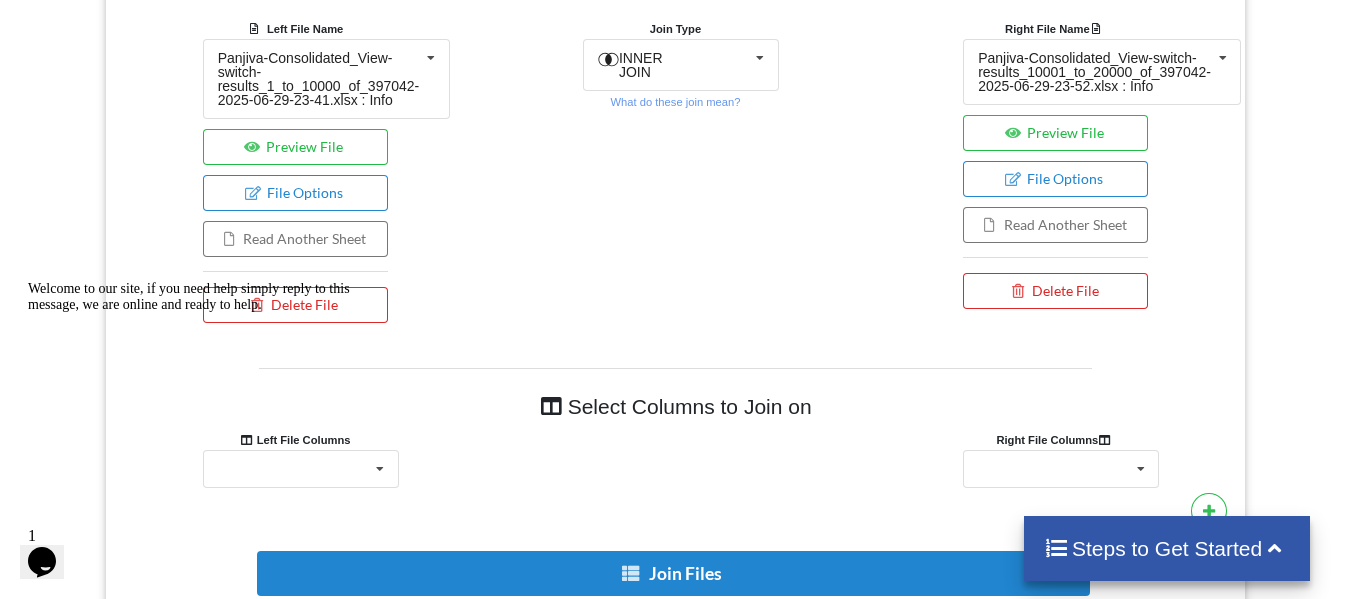 scroll, scrollTop: 963, scrollLeft: 0, axis: vertical 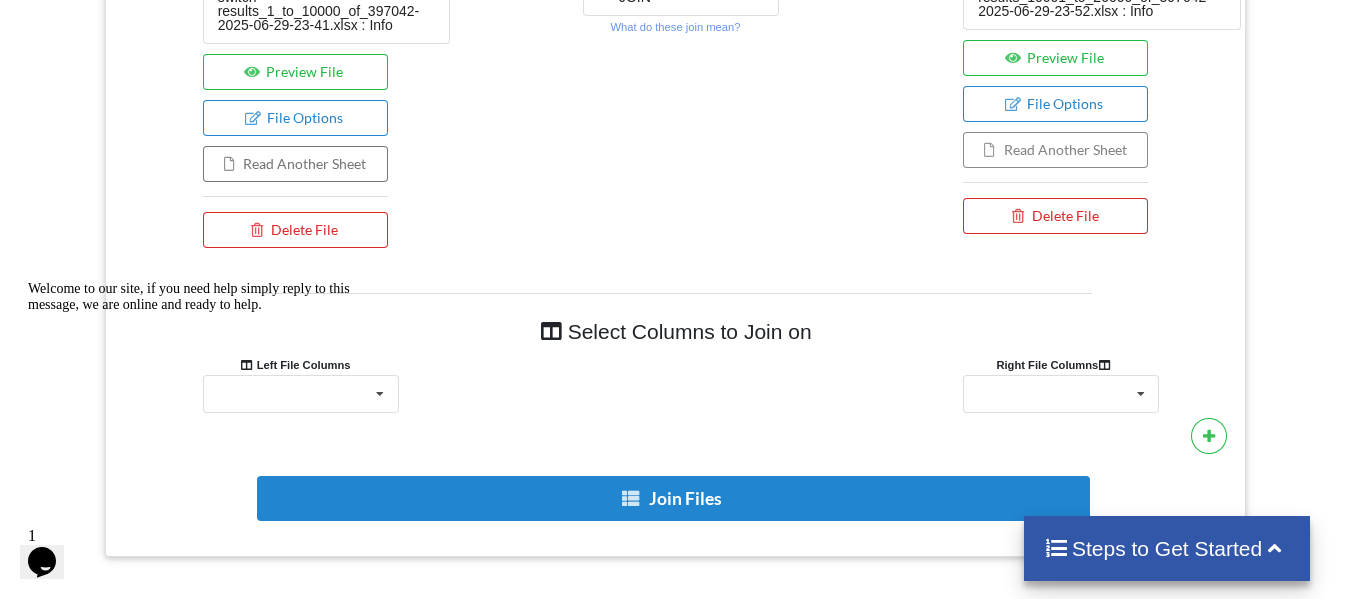 click on "Read Another Sheet" at bounding box center [1055, 150] 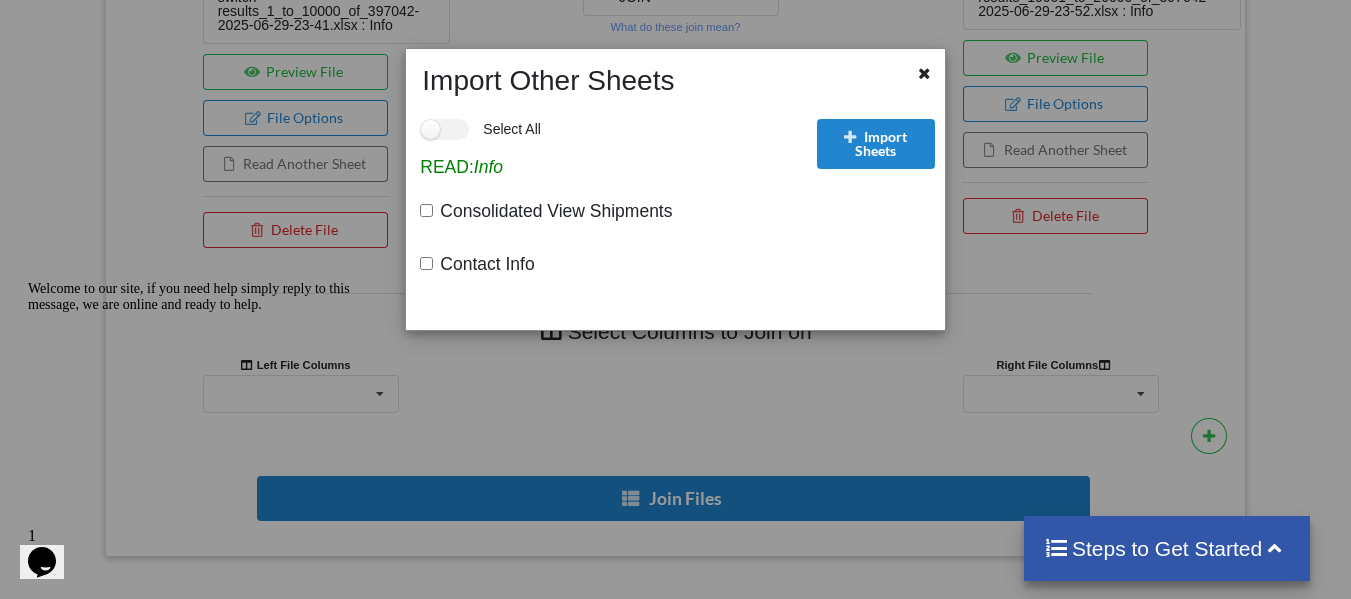 click on "Consolidated View Shipments" at bounding box center (552, 210) 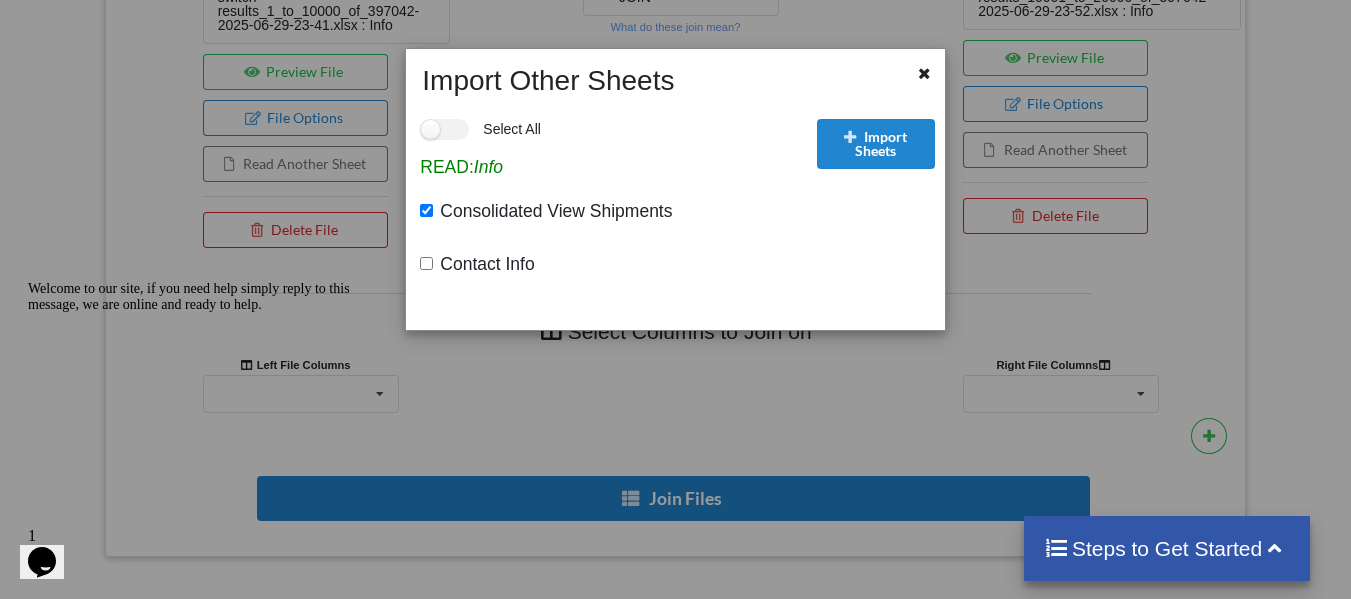 checkbox on "true" 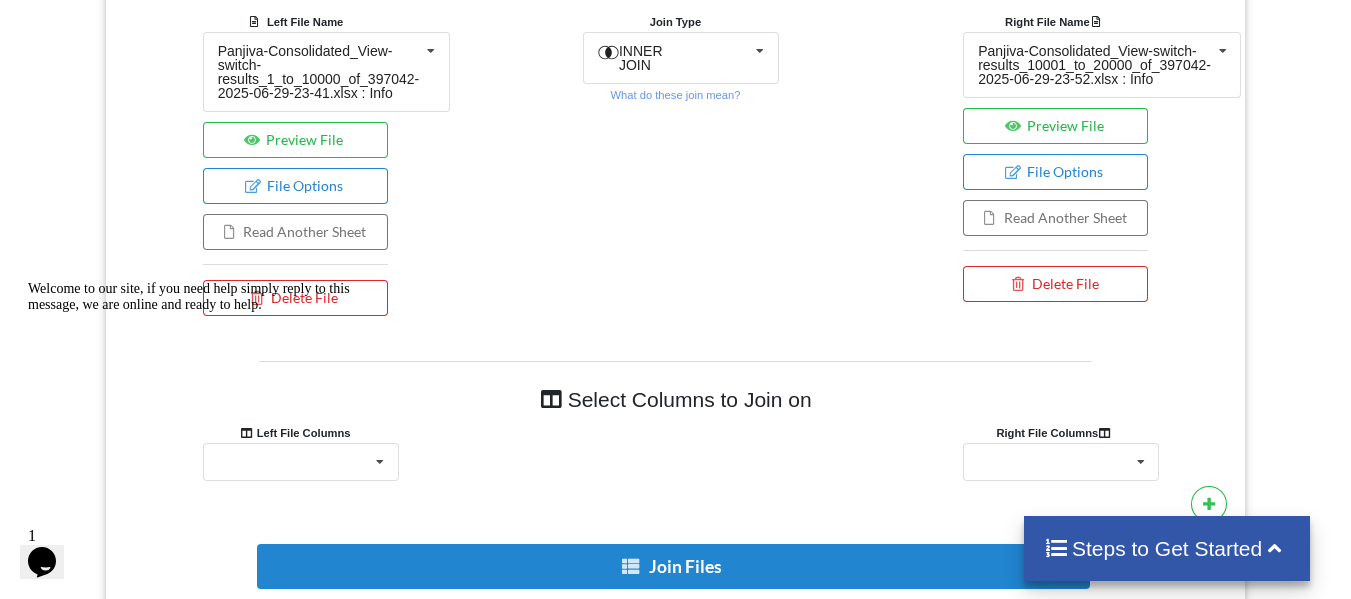 scroll, scrollTop: 963, scrollLeft: 0, axis: vertical 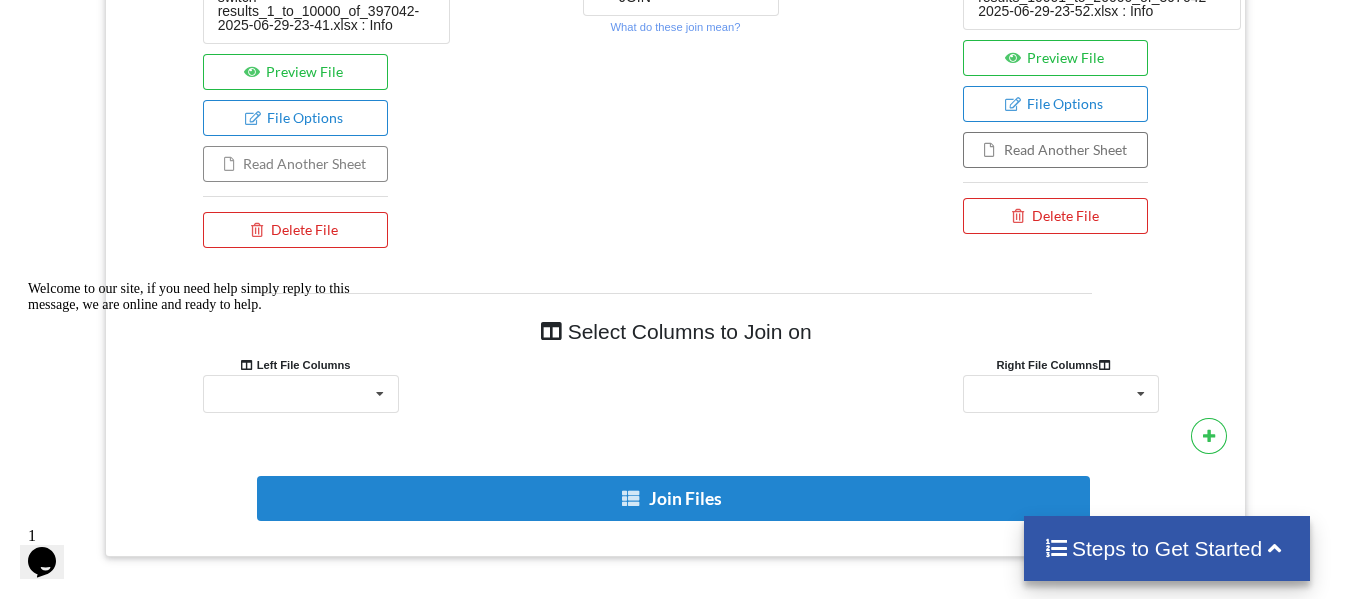 click on "Read Another Sheet" at bounding box center (295, 164) 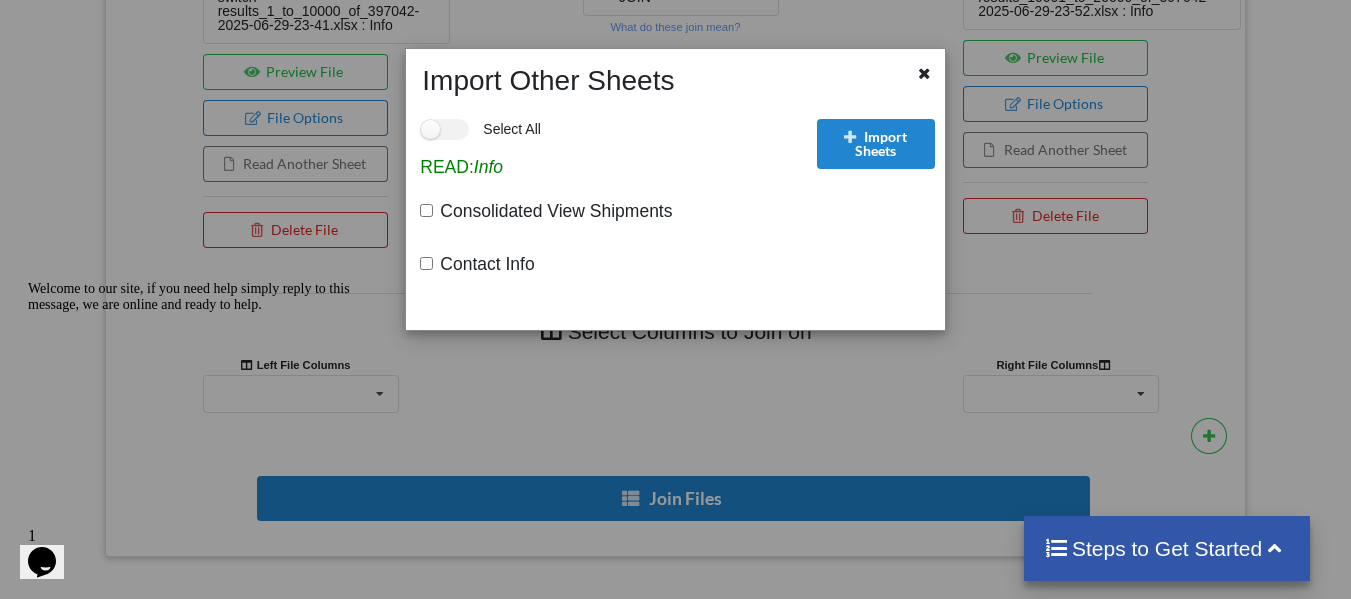 click on "Consolidated View Shipments" at bounding box center [552, 210] 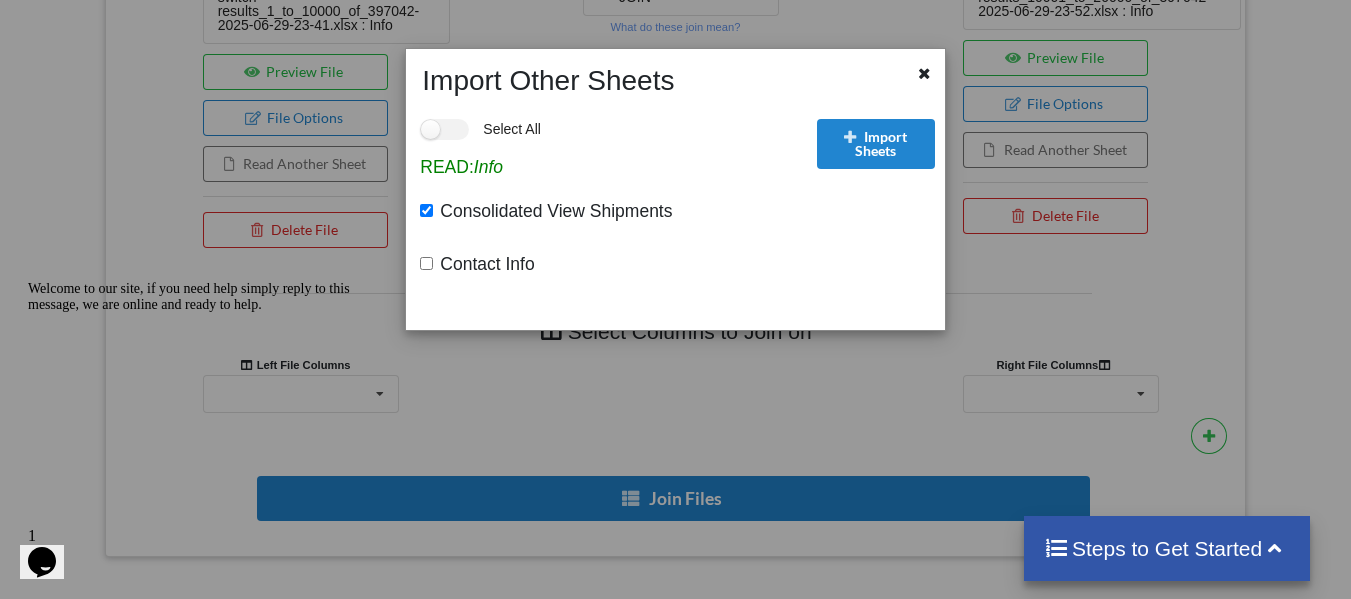 click on "Import Other Sheets Select All READ:  Info Consolidated View Shipments Contact Info Import Sheets" at bounding box center [675, 299] 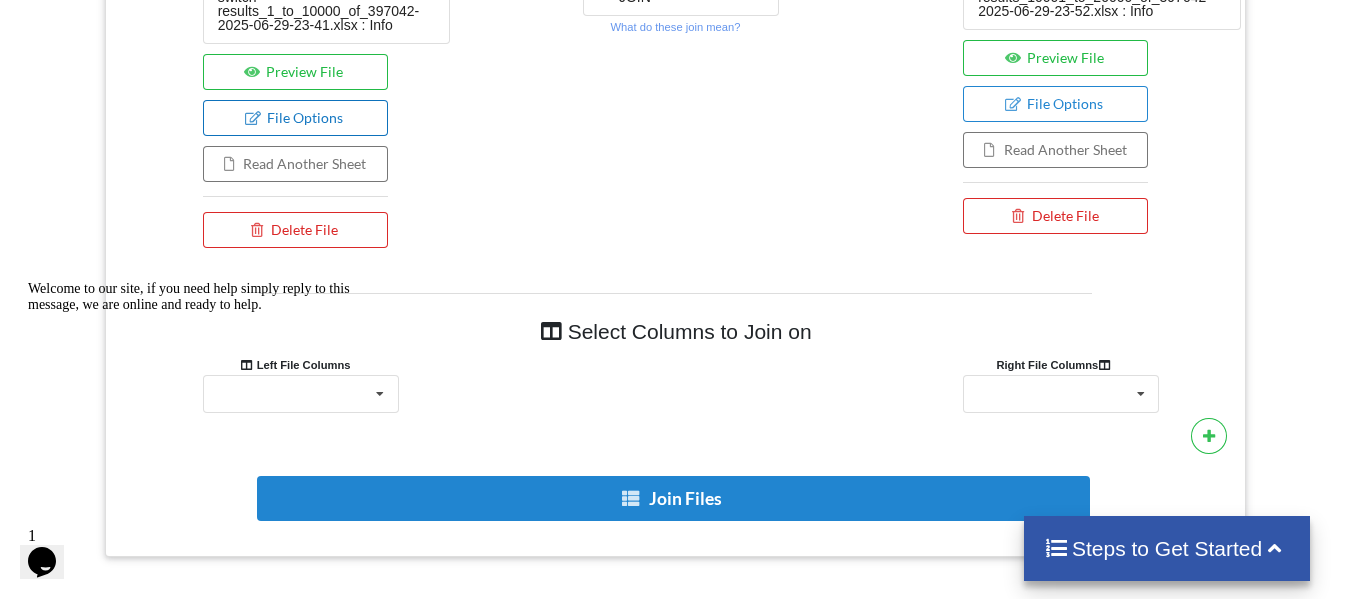 click on "File Options" at bounding box center [295, 118] 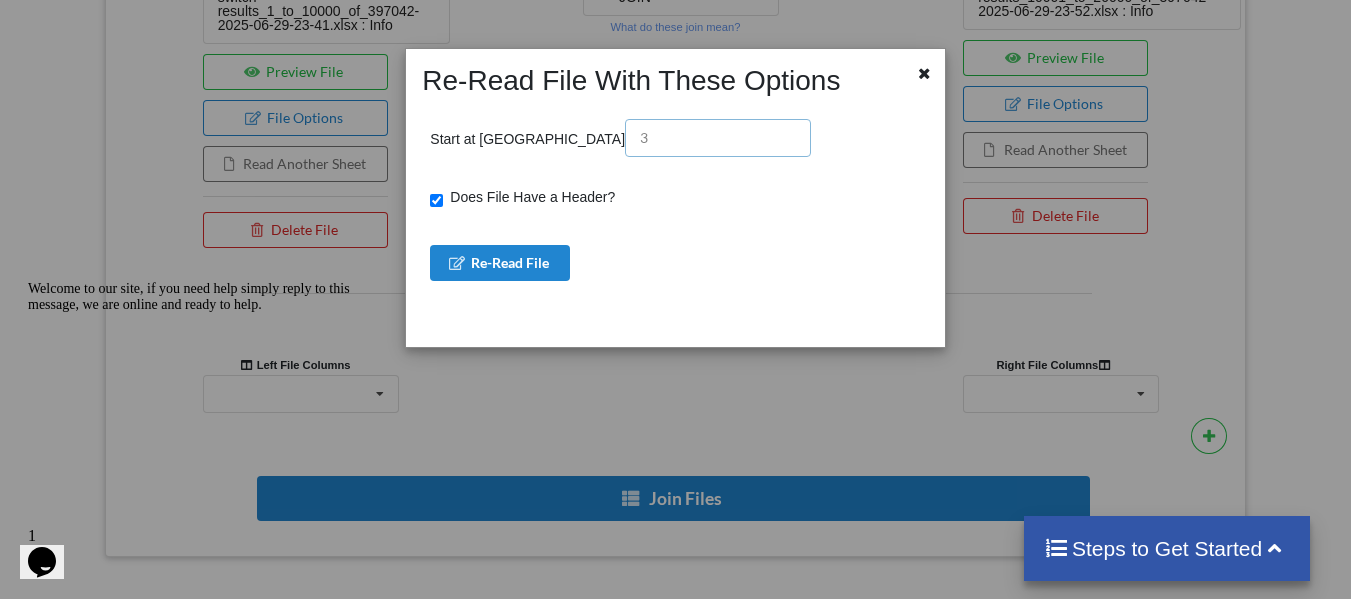 click at bounding box center (718, 138) 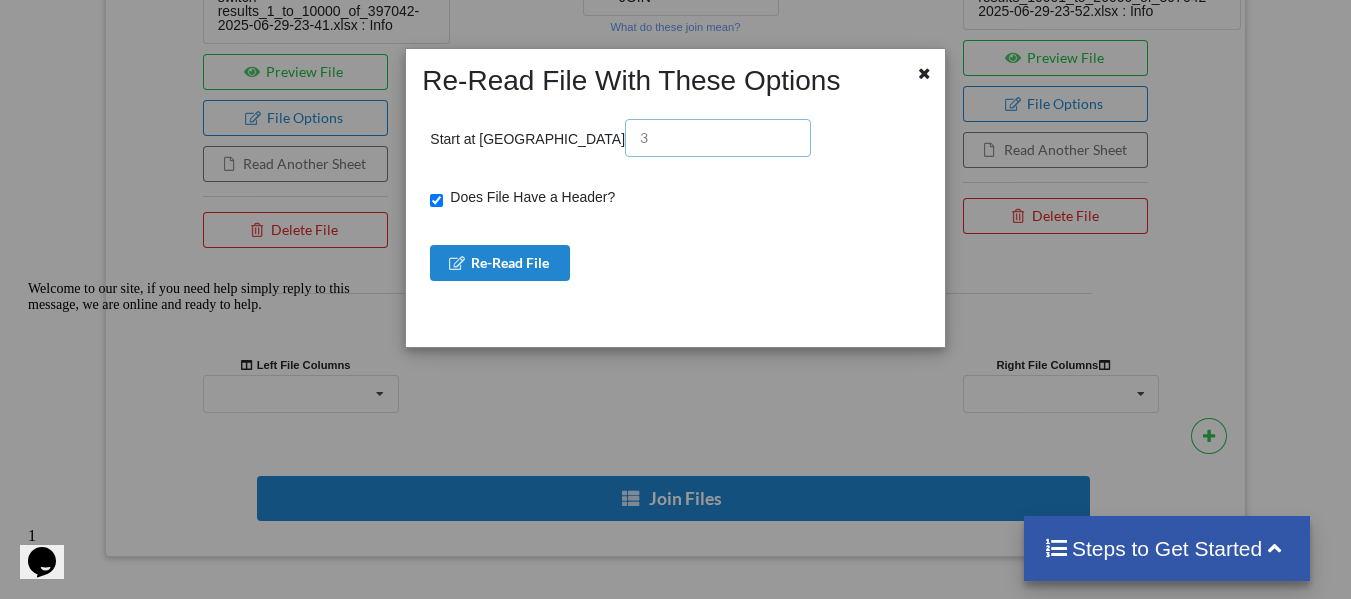drag, startPoint x: 586, startPoint y: 132, endPoint x: 451, endPoint y: 129, distance: 135.03333 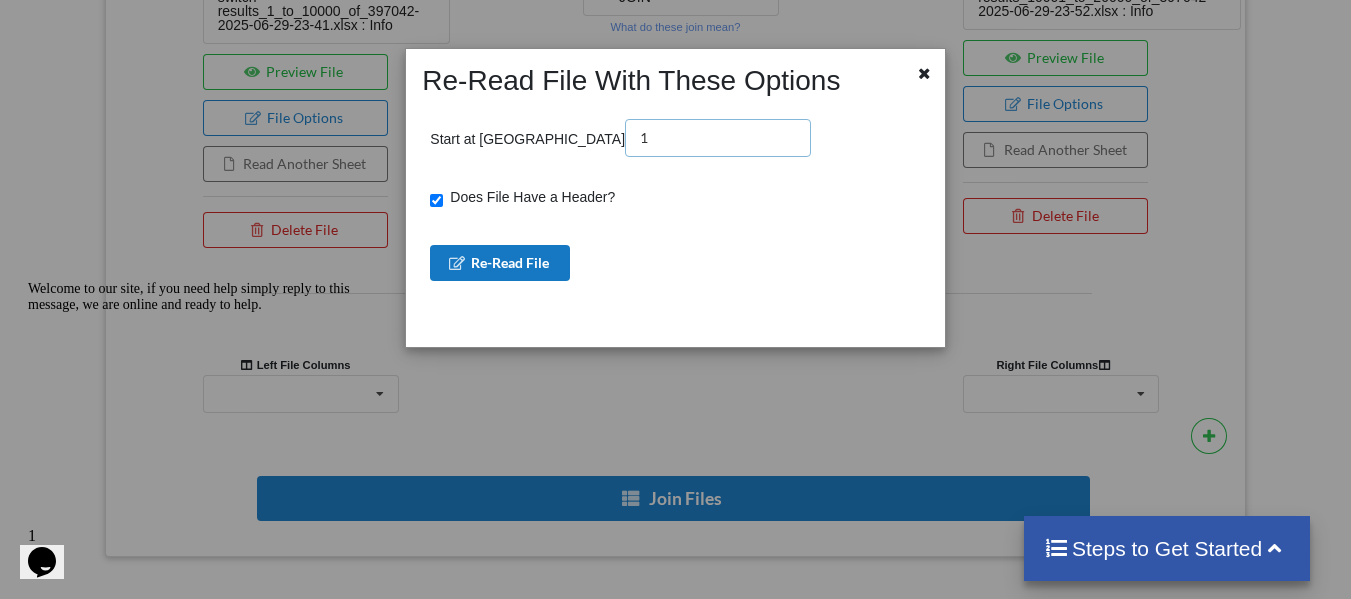 type on "1" 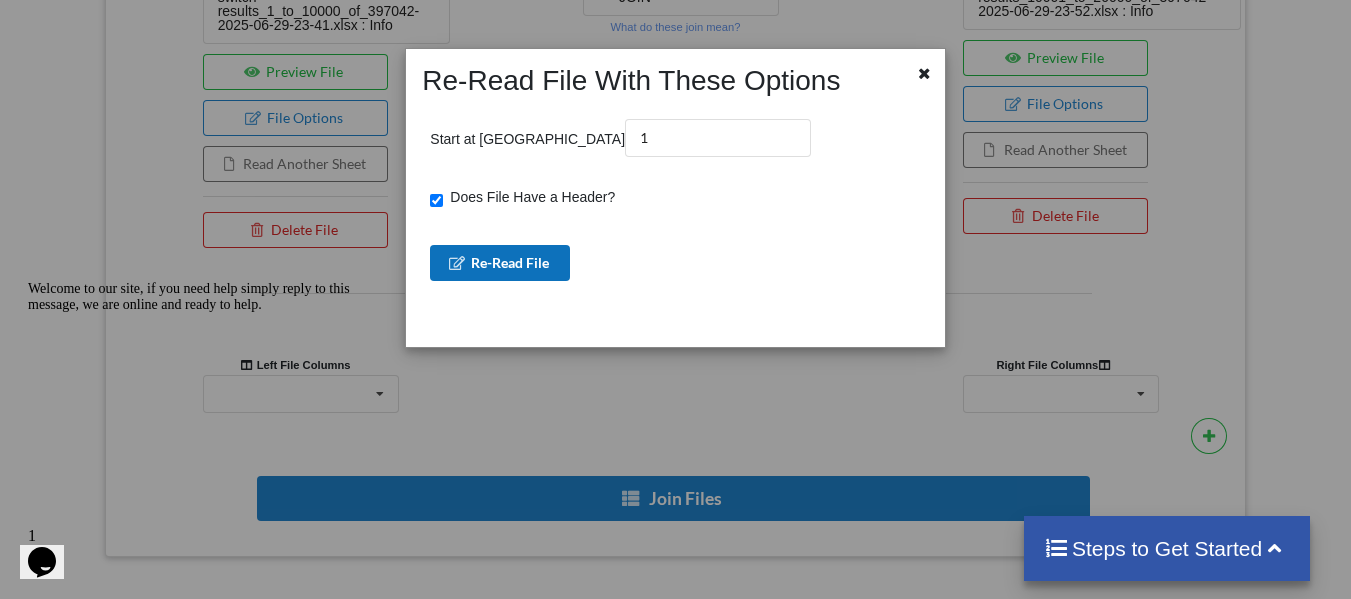 click on "Re-Read File" at bounding box center (500, 263) 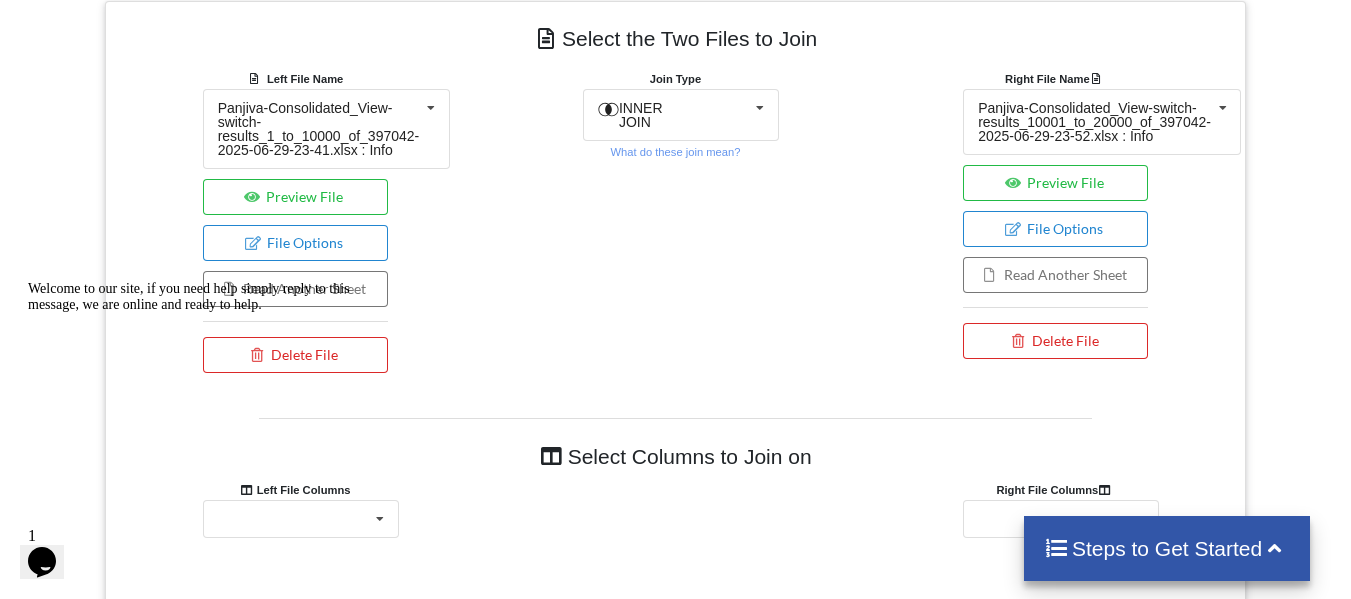 scroll, scrollTop: 689, scrollLeft: 0, axis: vertical 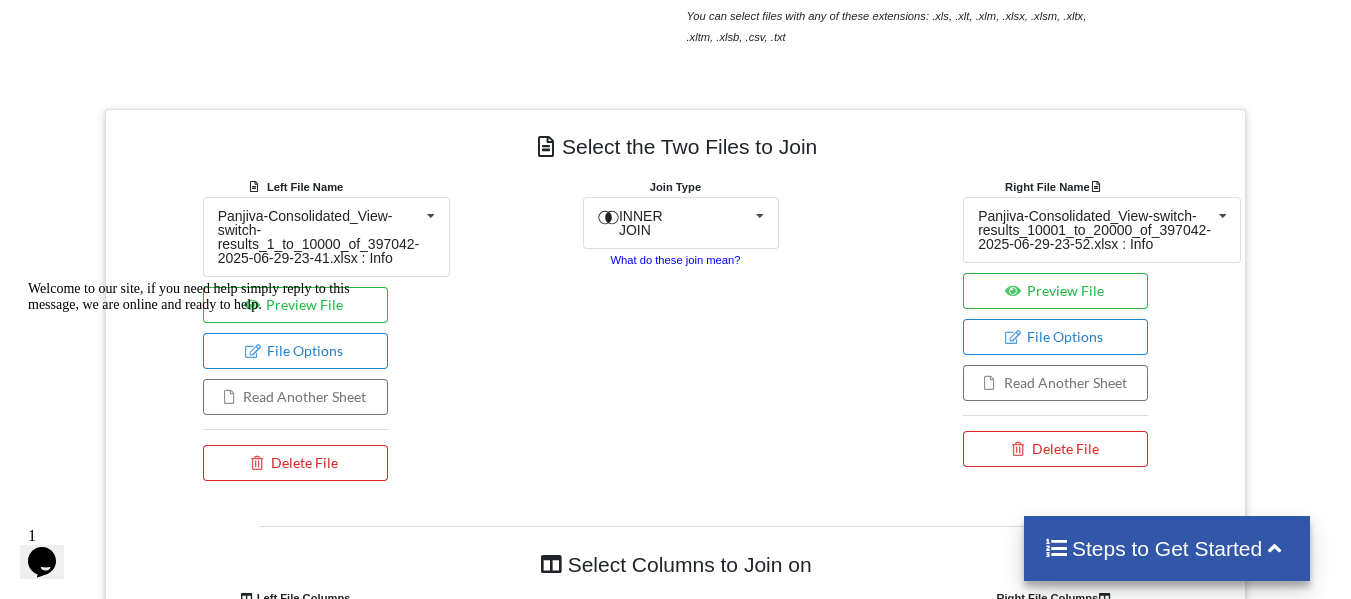 click on "What do these join mean?" at bounding box center (675, 260) 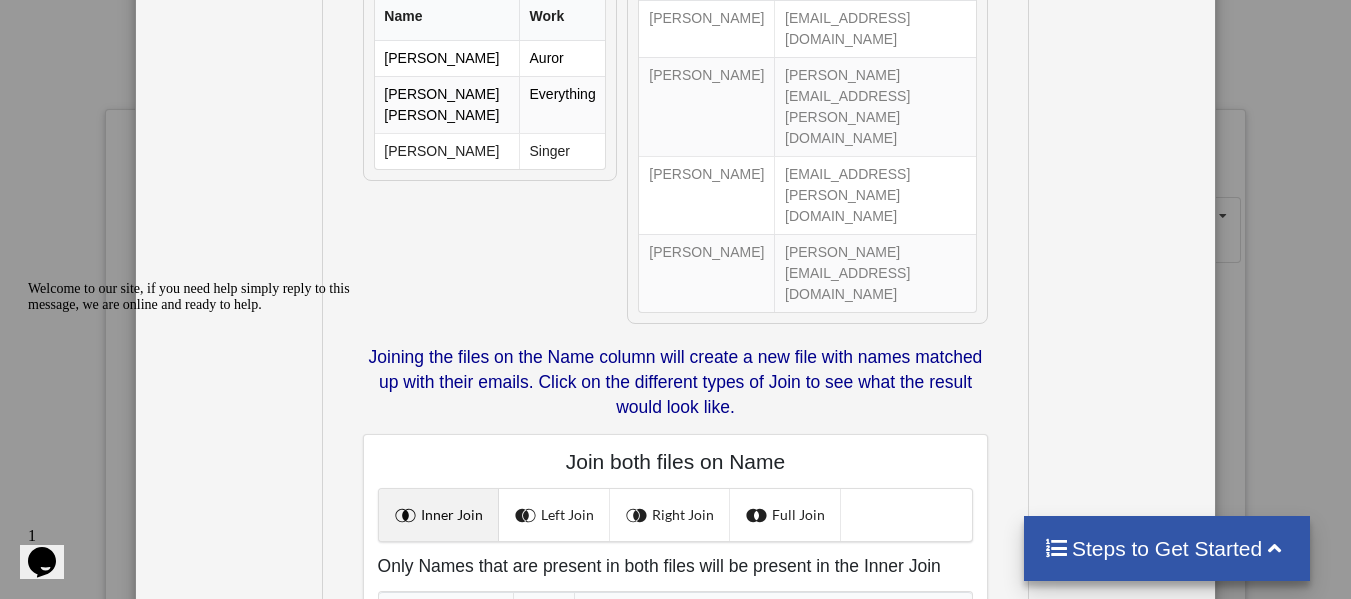 scroll, scrollTop: 467, scrollLeft: 0, axis: vertical 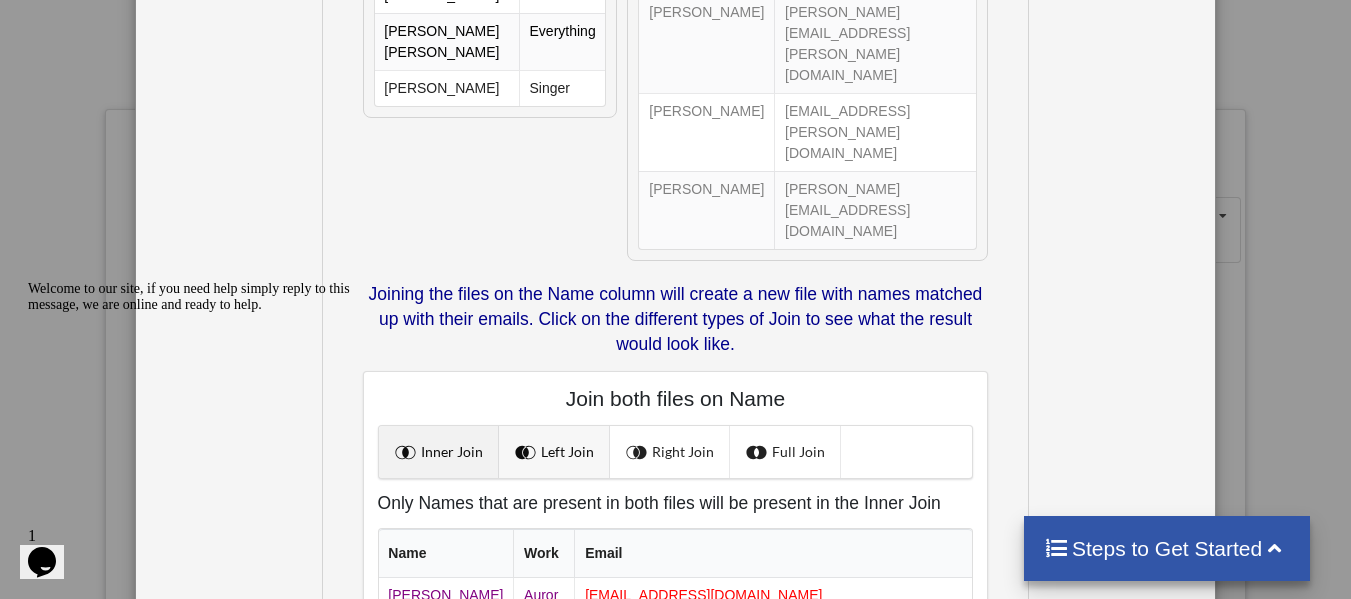 click on "Left Join" at bounding box center (554, 452) 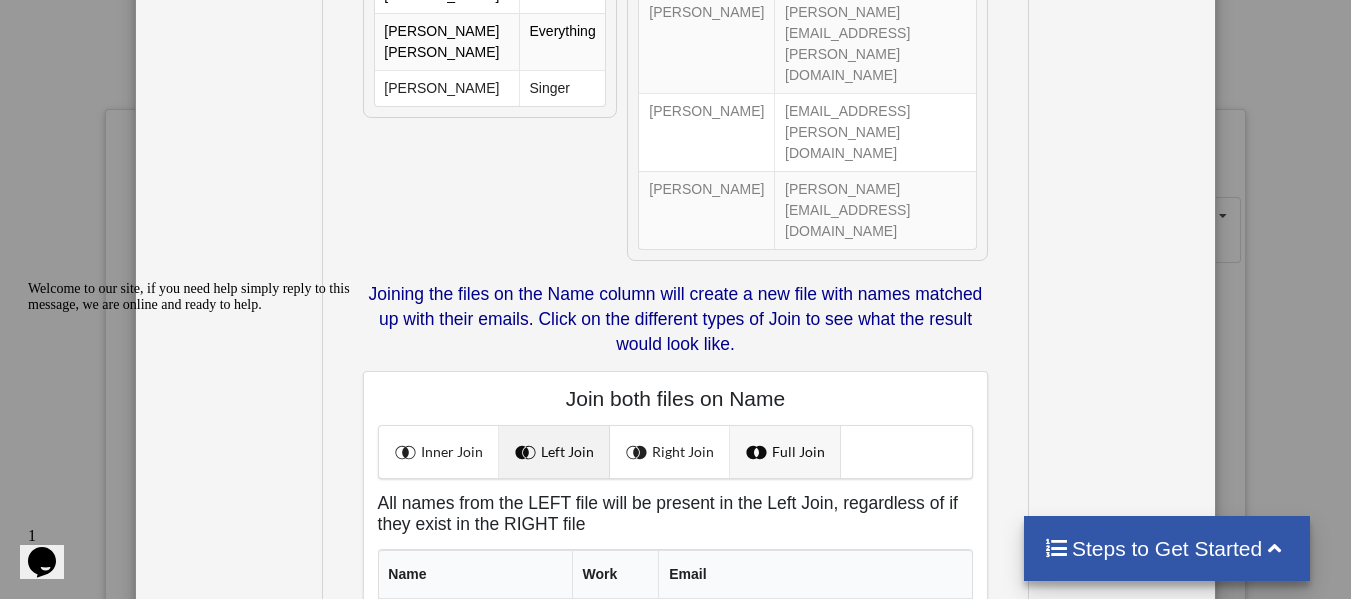 click at bounding box center (759, 452) 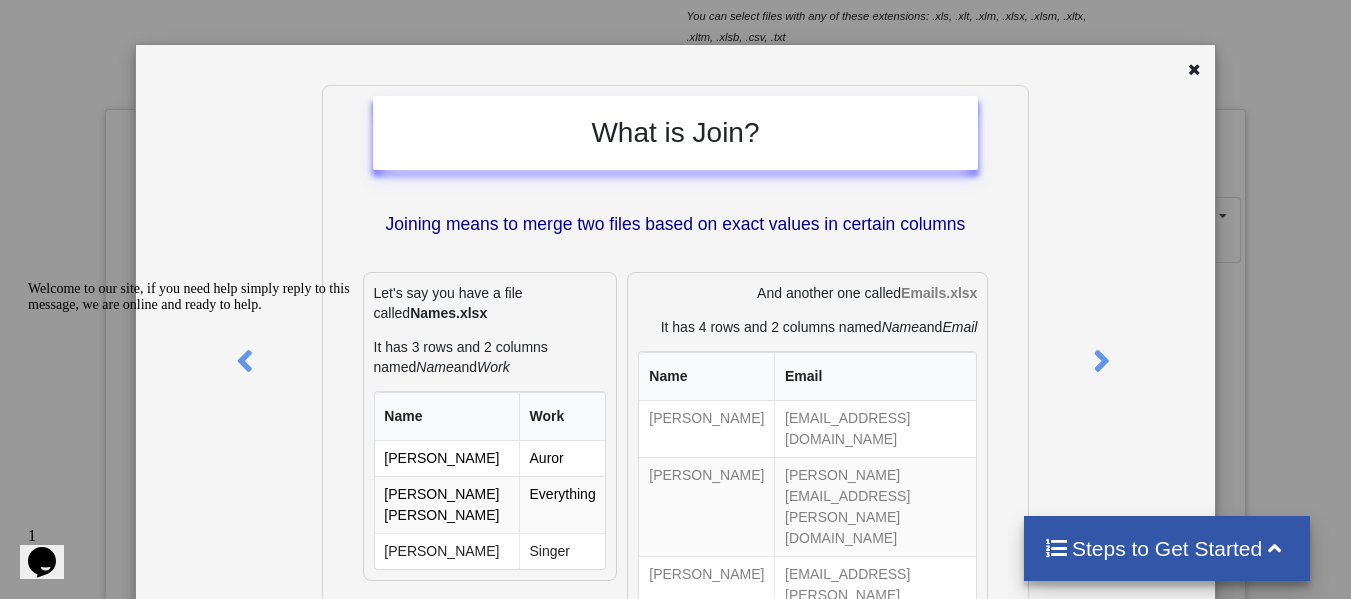 scroll, scrollTop: 0, scrollLeft: 0, axis: both 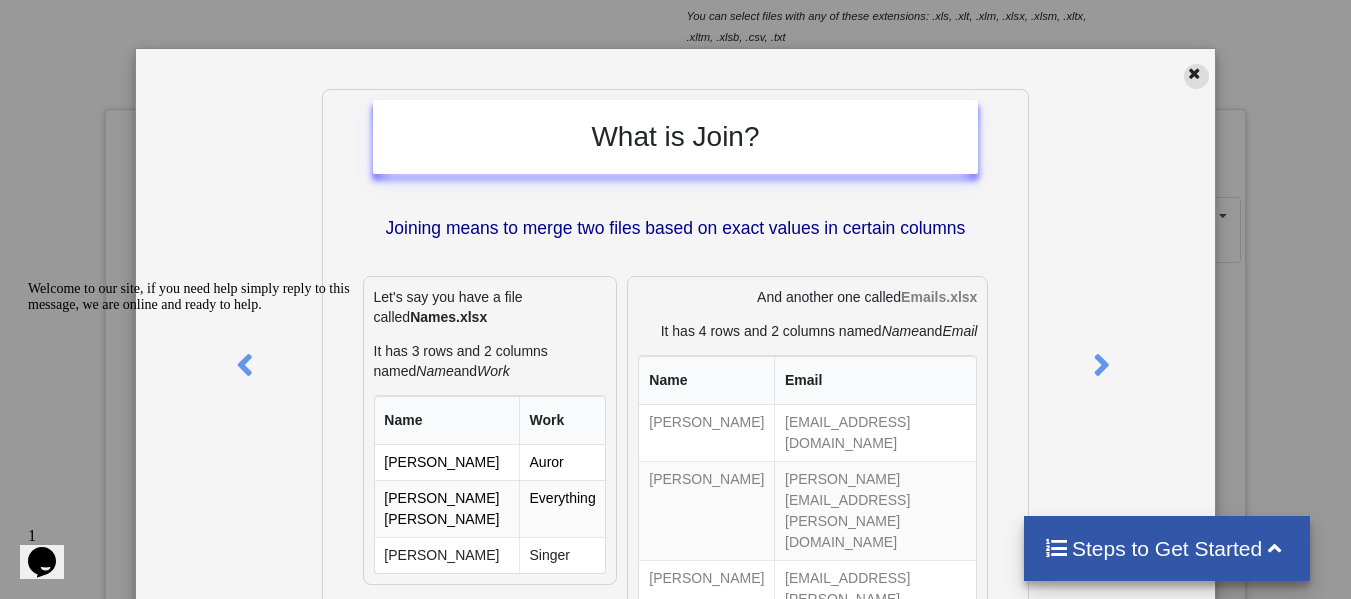 click at bounding box center [1194, 71] 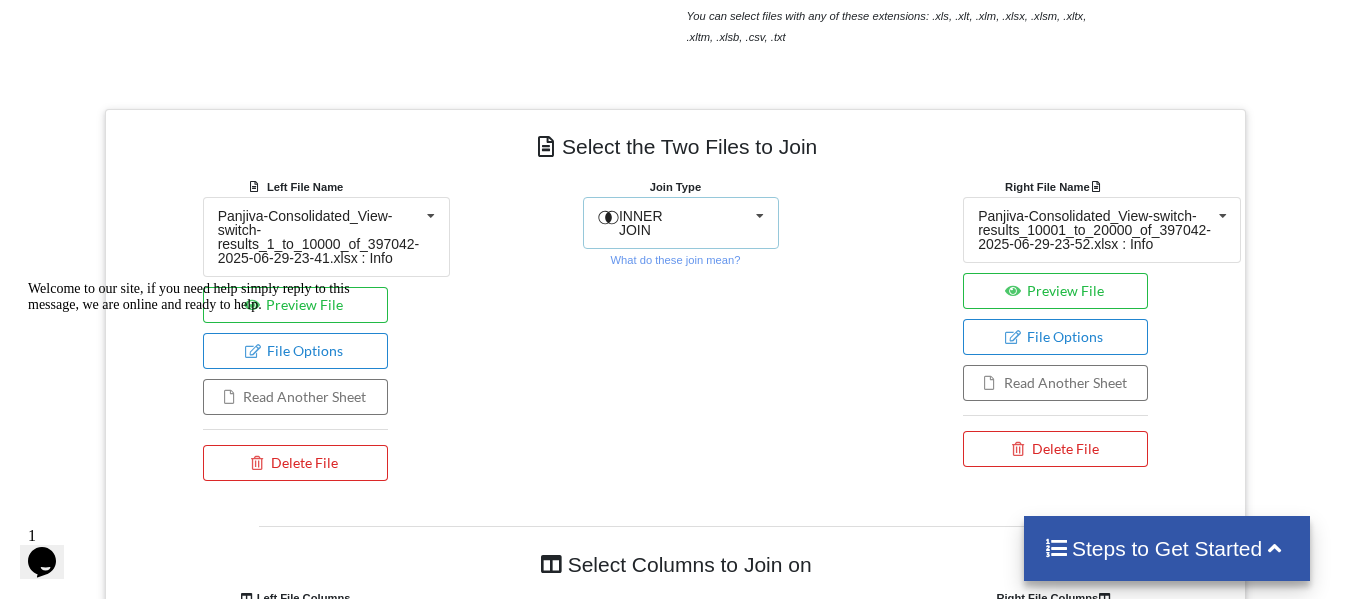 click on "INNER JOIN" at bounding box center (650, 223) 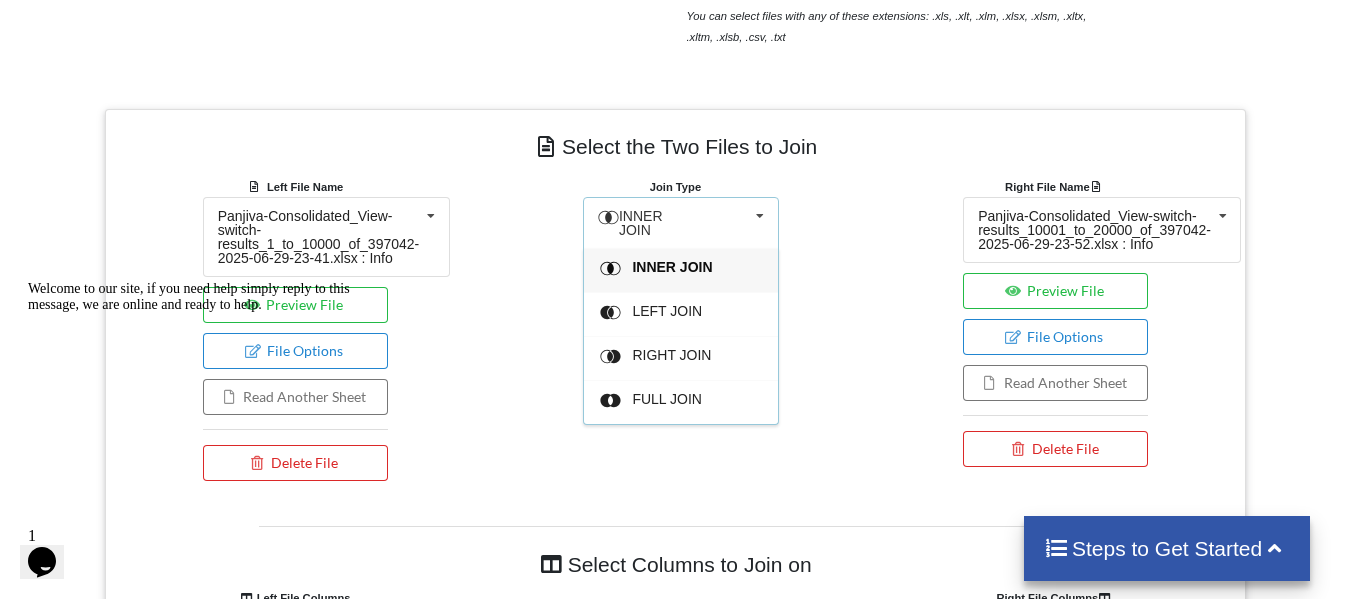 click on "FULL JOIN" at bounding box center [672, 267] 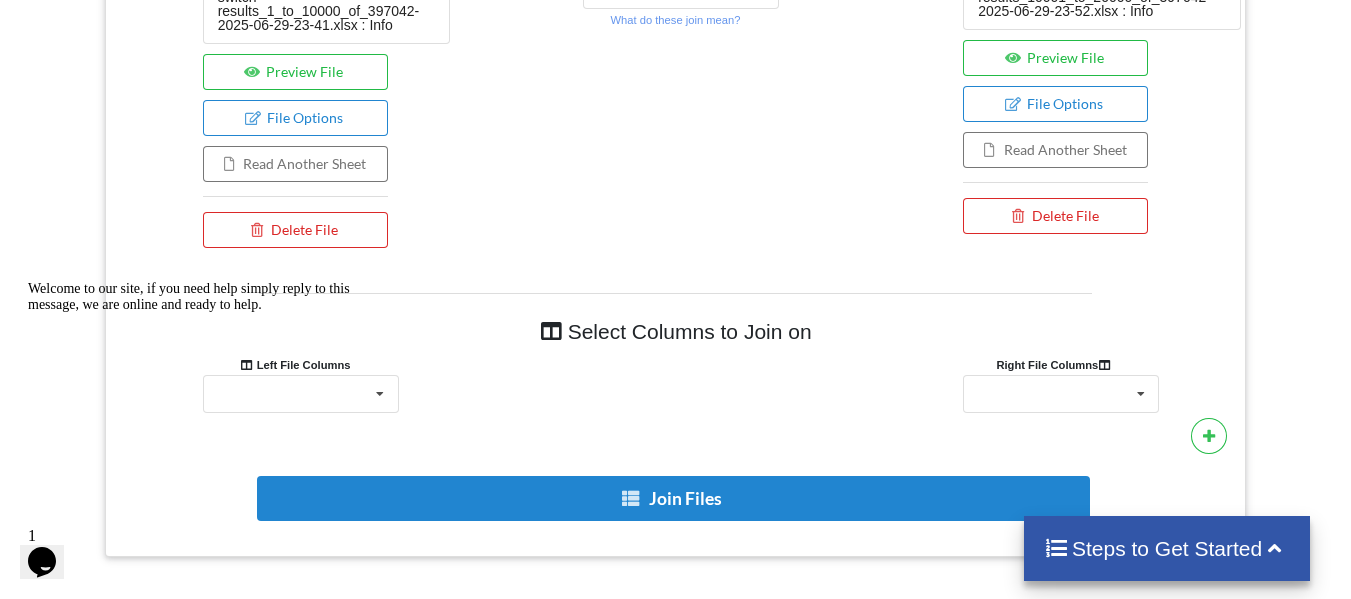 scroll, scrollTop: 1196, scrollLeft: 0, axis: vertical 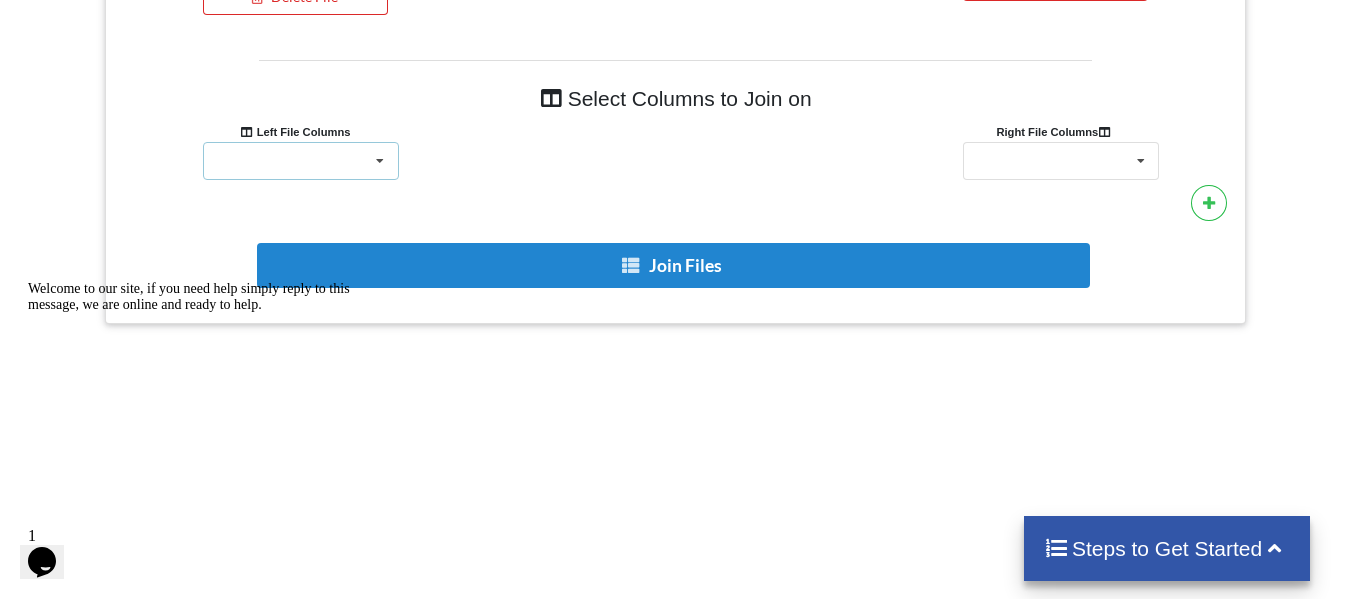 click on "This file was generated at 11:44 PM [DATE]" at bounding box center (301, 161) 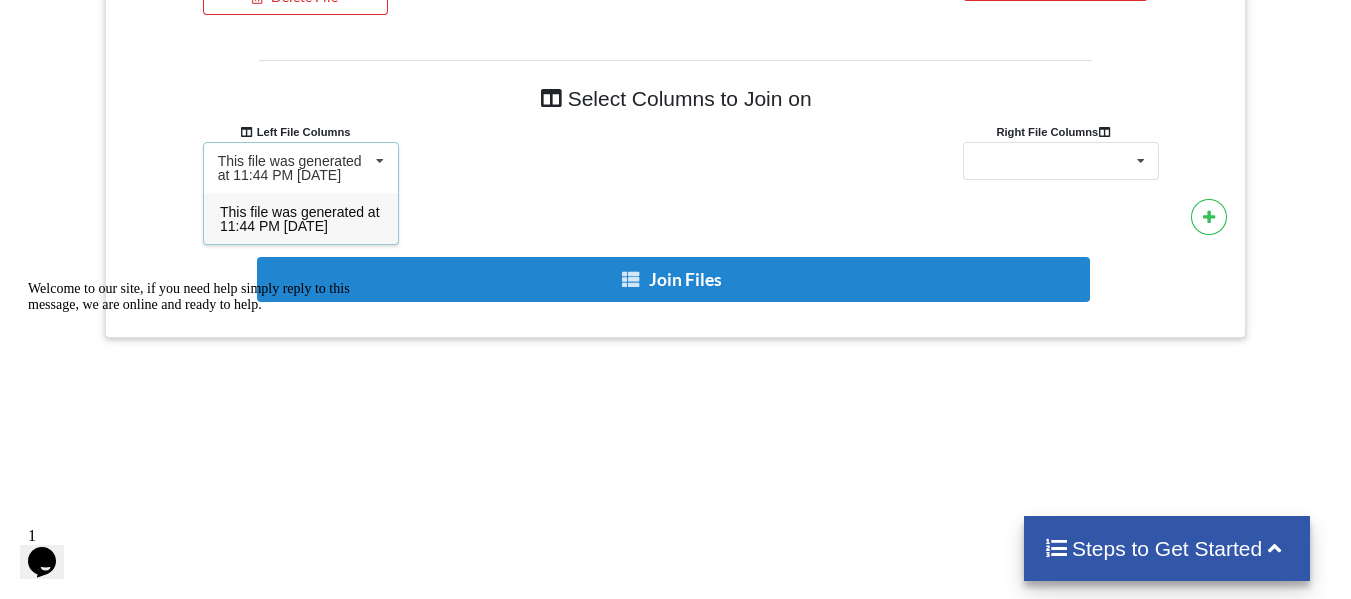 click on "Select Columns to Join on  Left File Columns Right File Columns  This file was generated at 11:44 PM [DATE] This file was generated at 11:44 PM [DATE] This file was generated at 11:55 PM [DATE] Join Files" at bounding box center [675, 191] 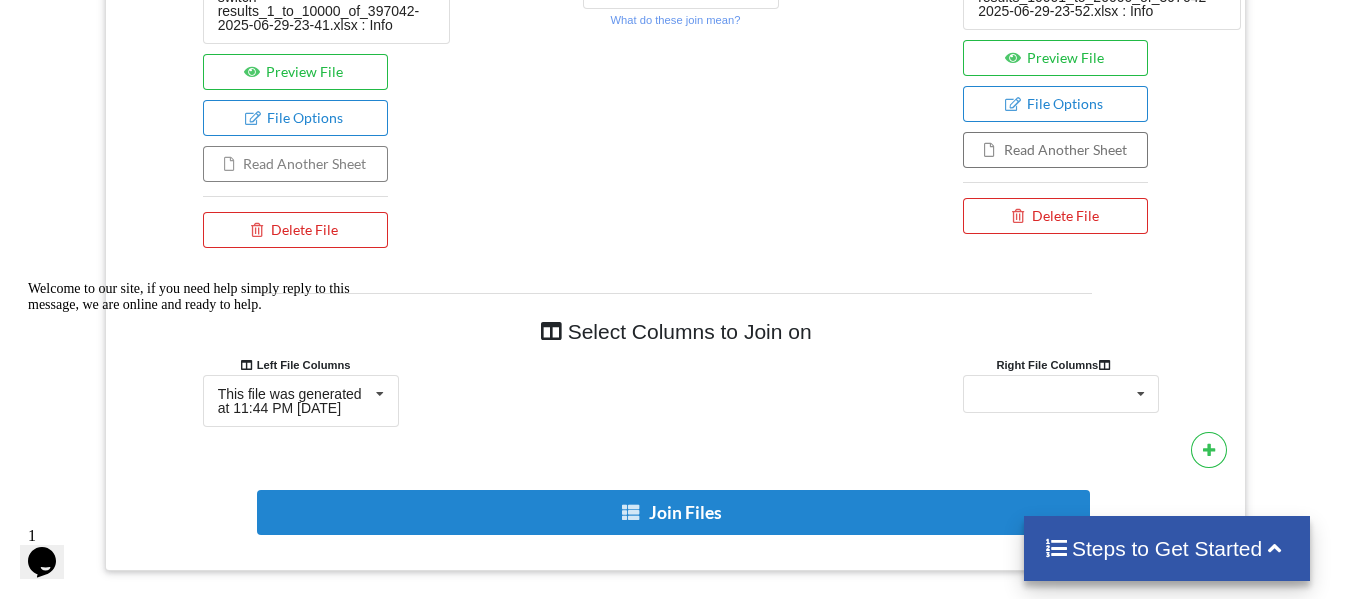 scroll, scrollTop: 689, scrollLeft: 0, axis: vertical 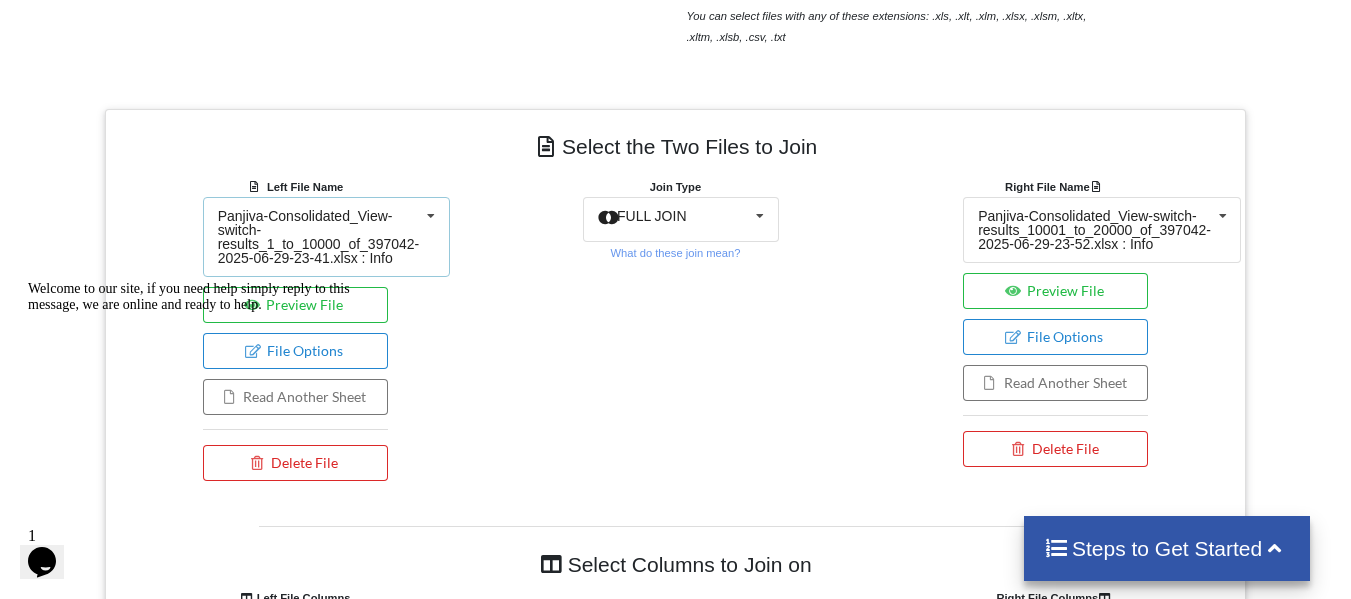 click on "Panjiva-Consolidated_View-switch-results_1_to_10000_of_397042-2025-06-29-23-41.xlsx : Info" at bounding box center (319, 237) 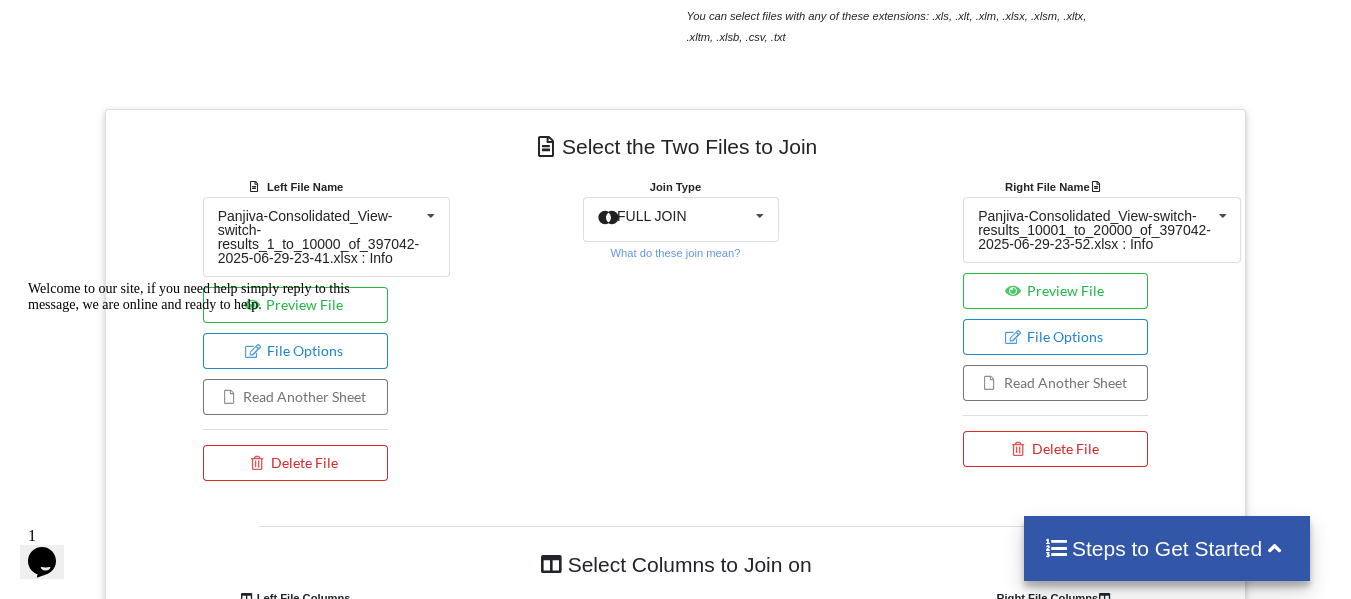 click on "Join Type   FULL JOIN   INNER JOIN   LEFT JOIN   RIGHT JOIN   FULL JOIN What do these join mean?" at bounding box center (675, 333) 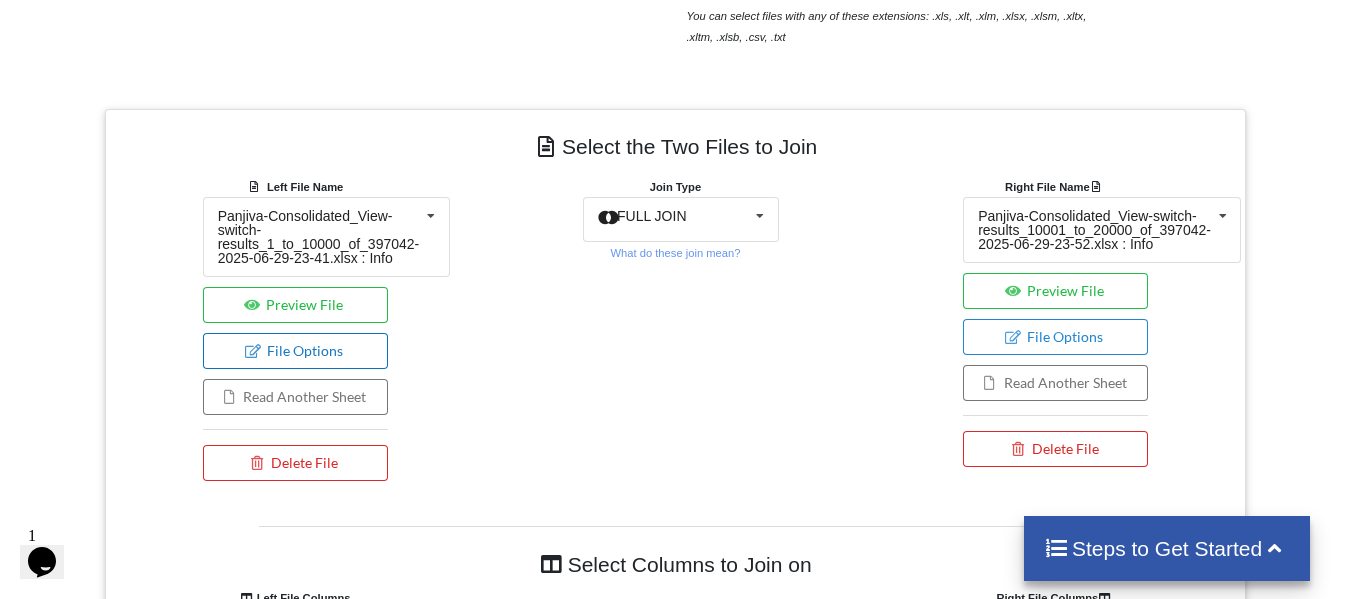 click on "File Options" at bounding box center [295, 351] 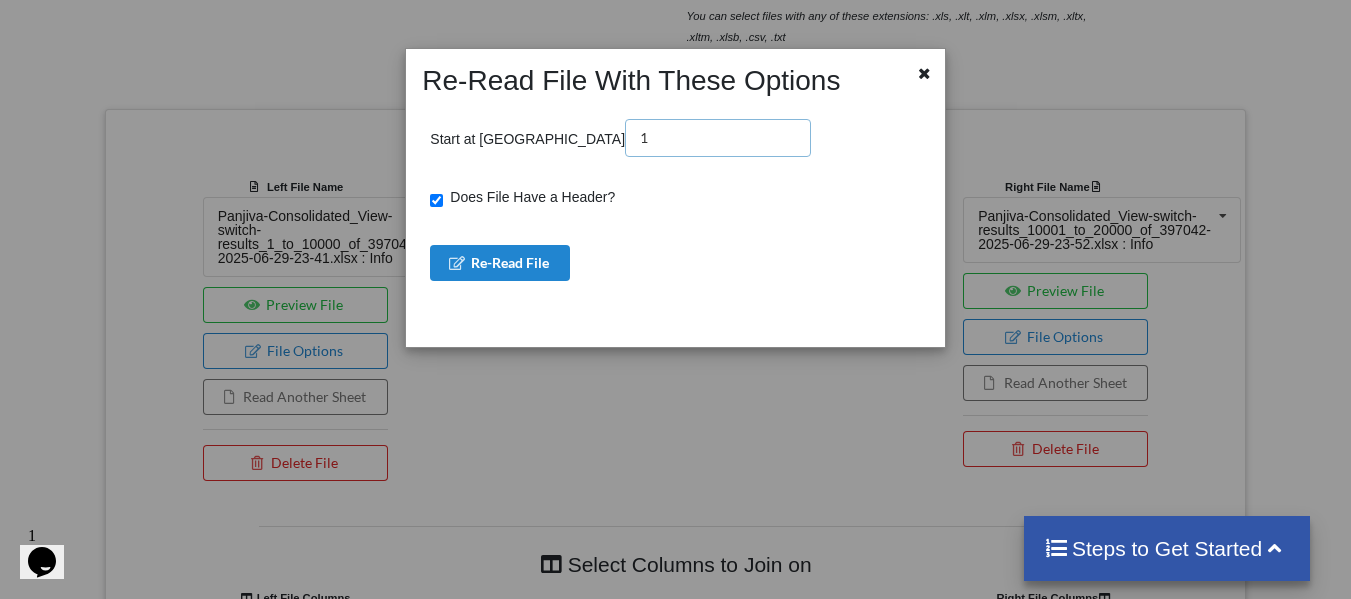 click on "1" at bounding box center [718, 138] 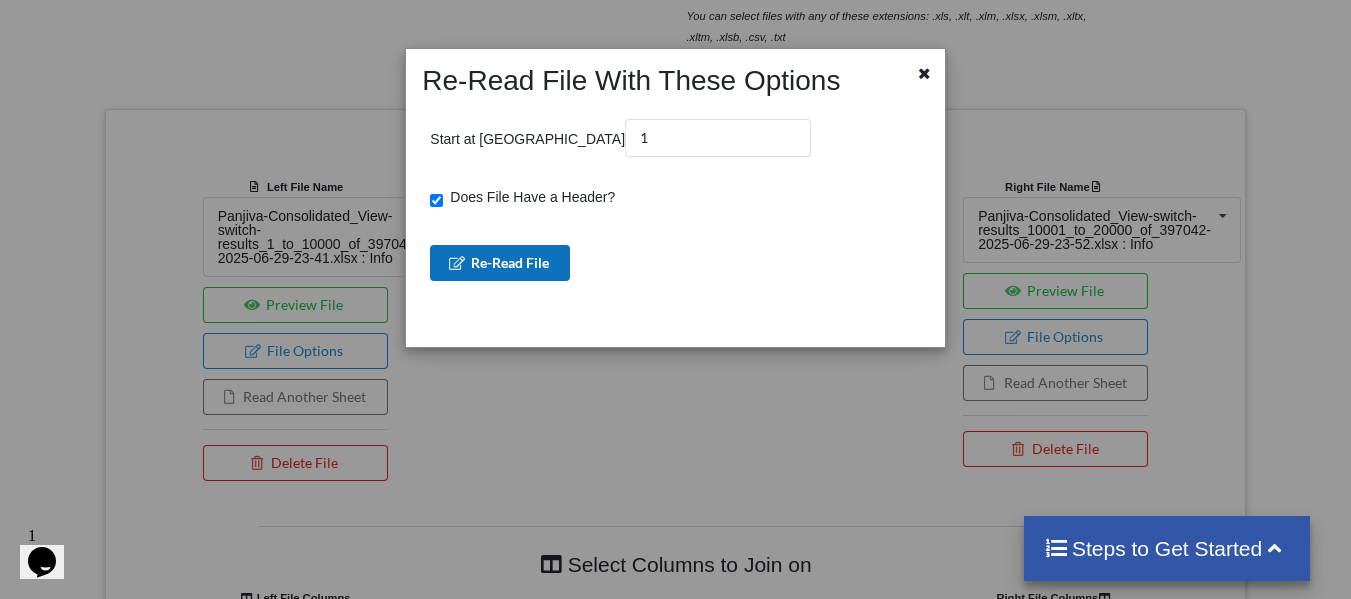 click on "Re-Read File" at bounding box center [500, 263] 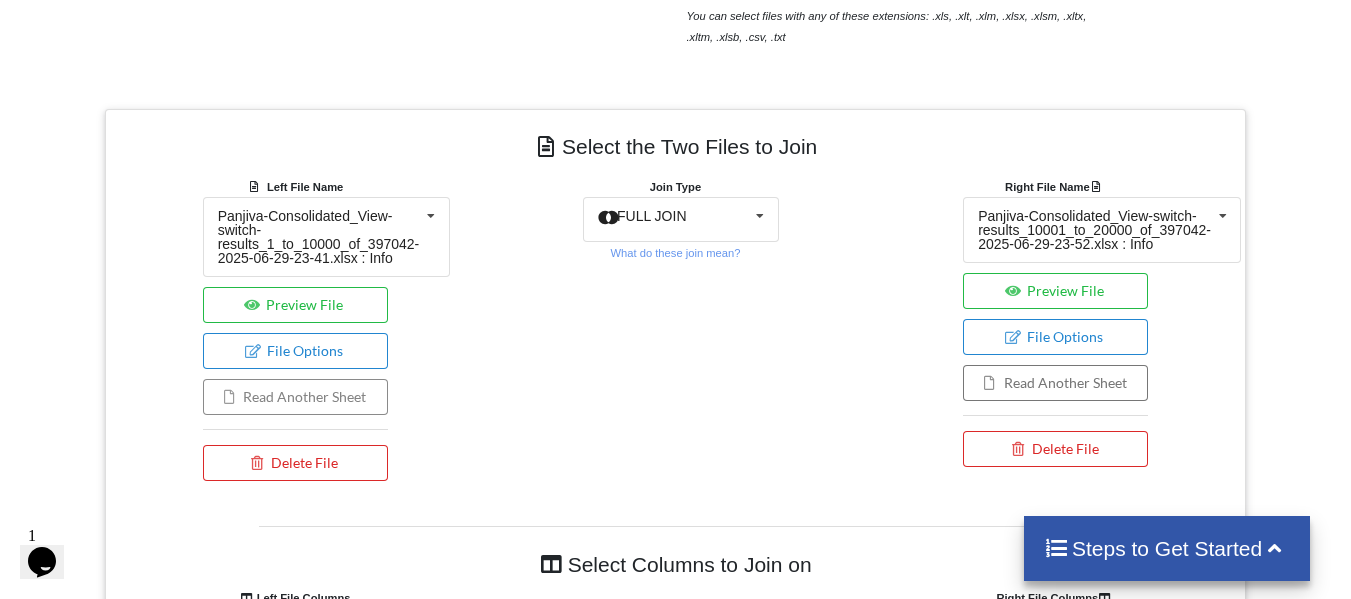 click on "Read Another Sheet" at bounding box center [295, 397] 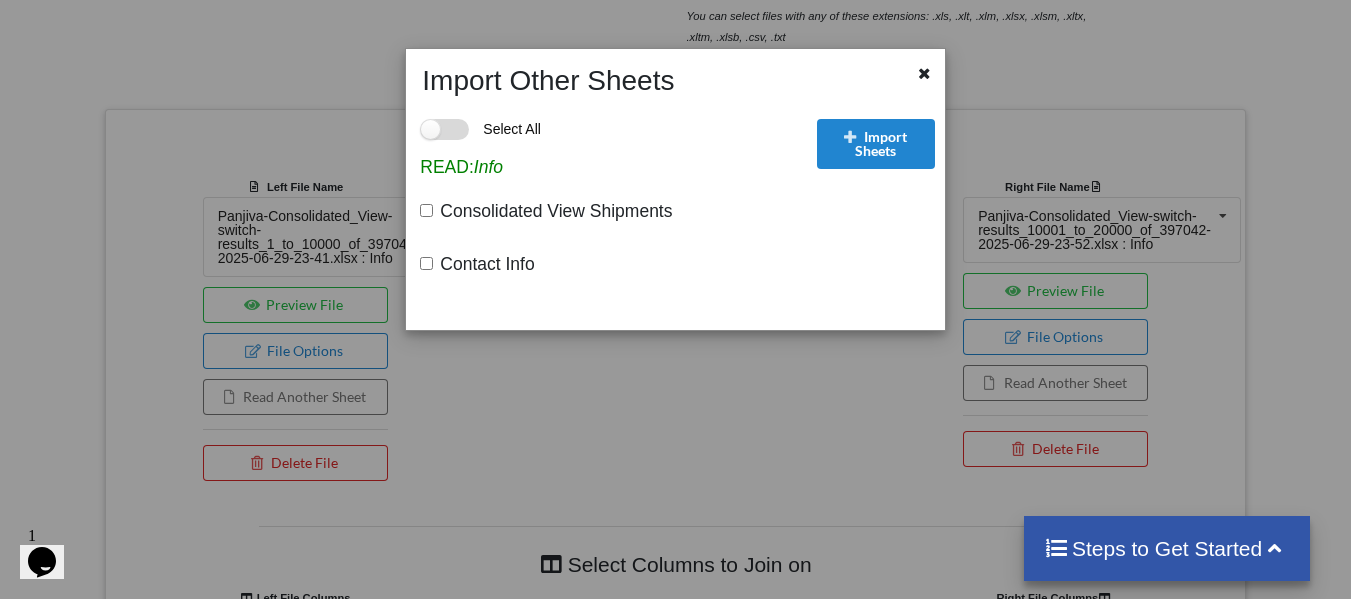 click on "Select All" at bounding box center (480, 129) 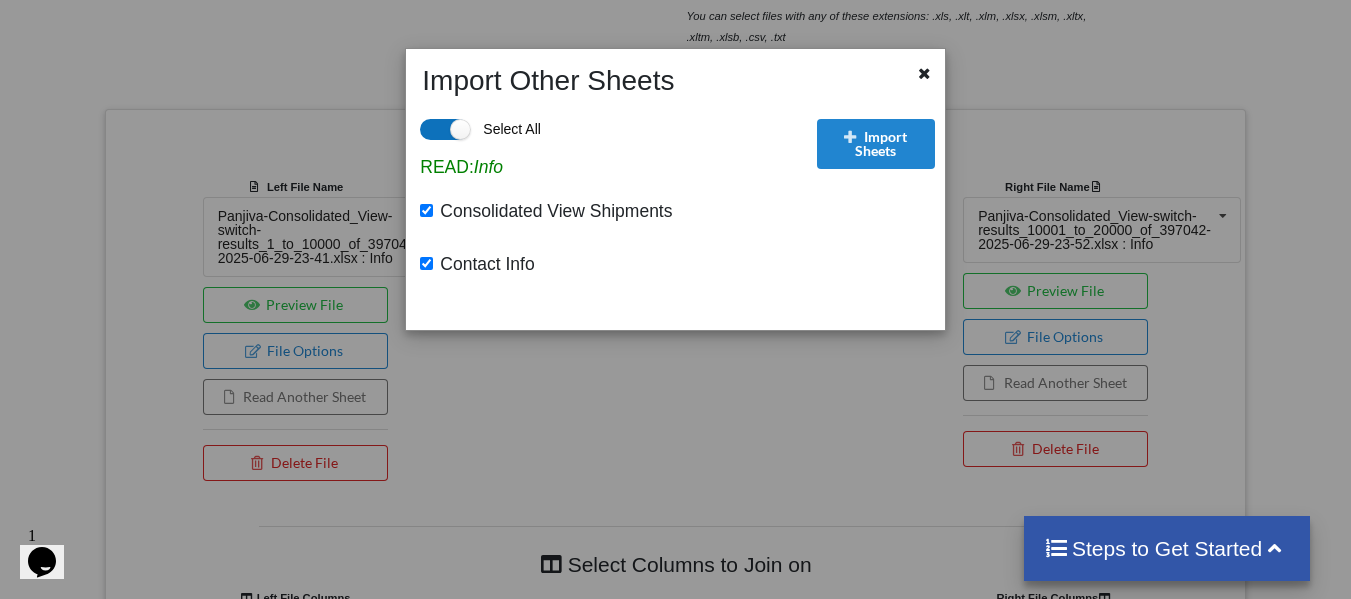 checkbox on "true" 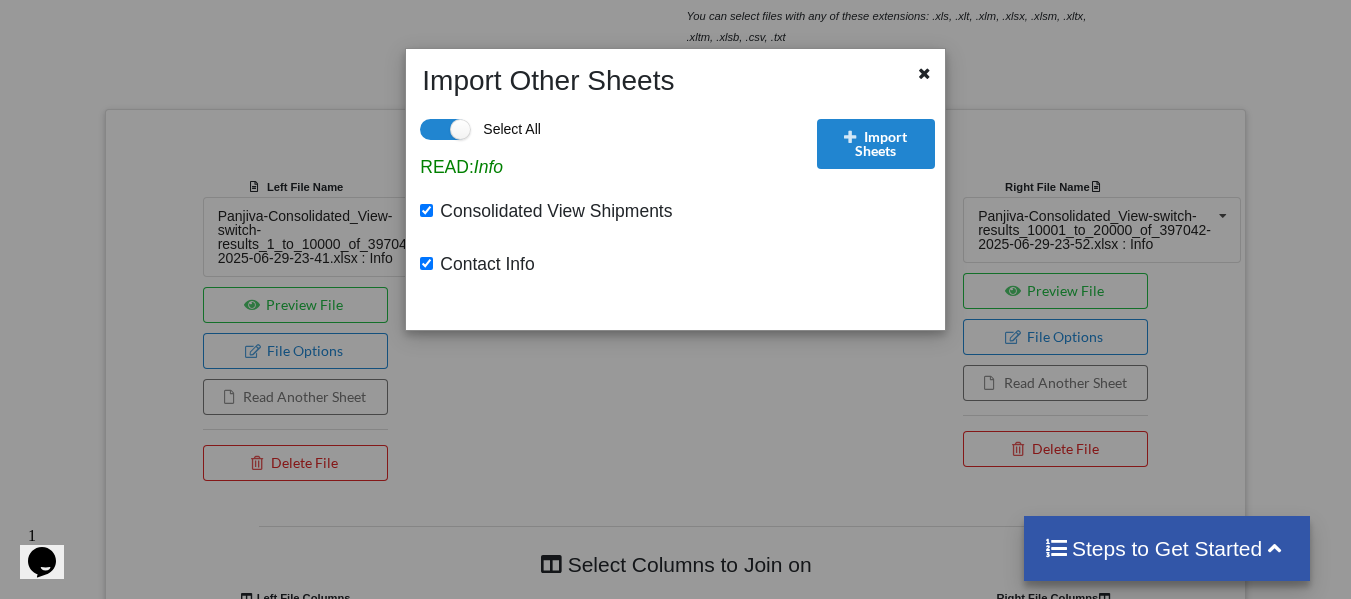 click on "Contact Info" at bounding box center [483, 263] 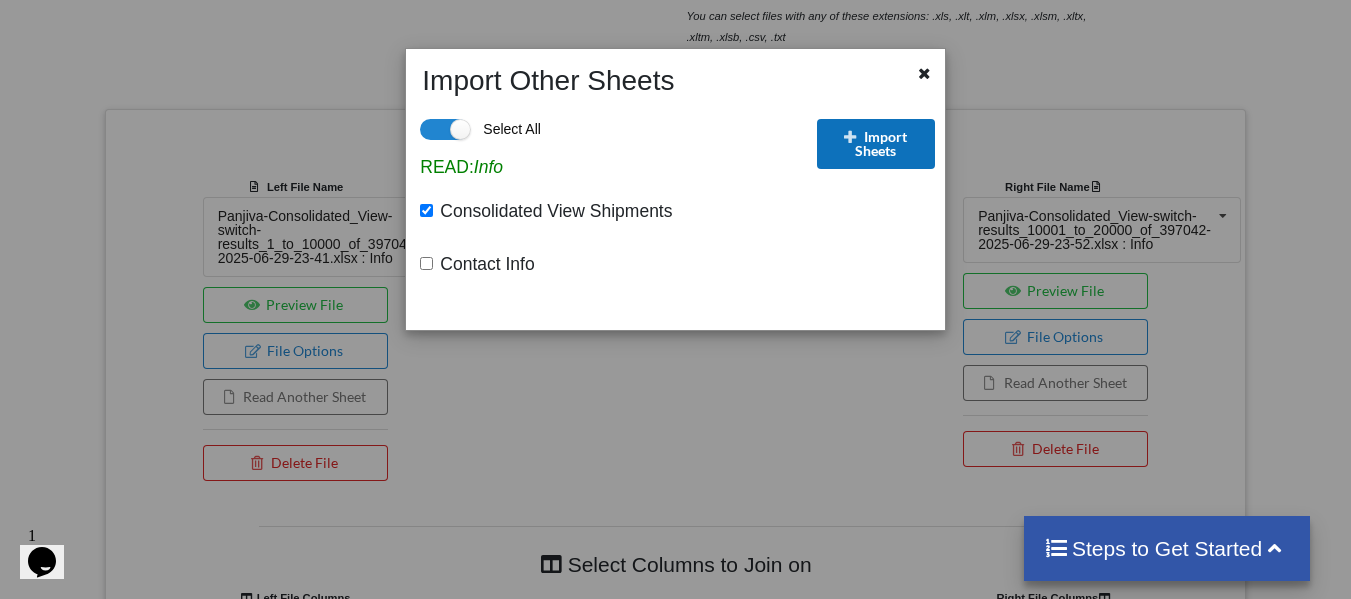 click on "Import Sheets" at bounding box center [876, 144] 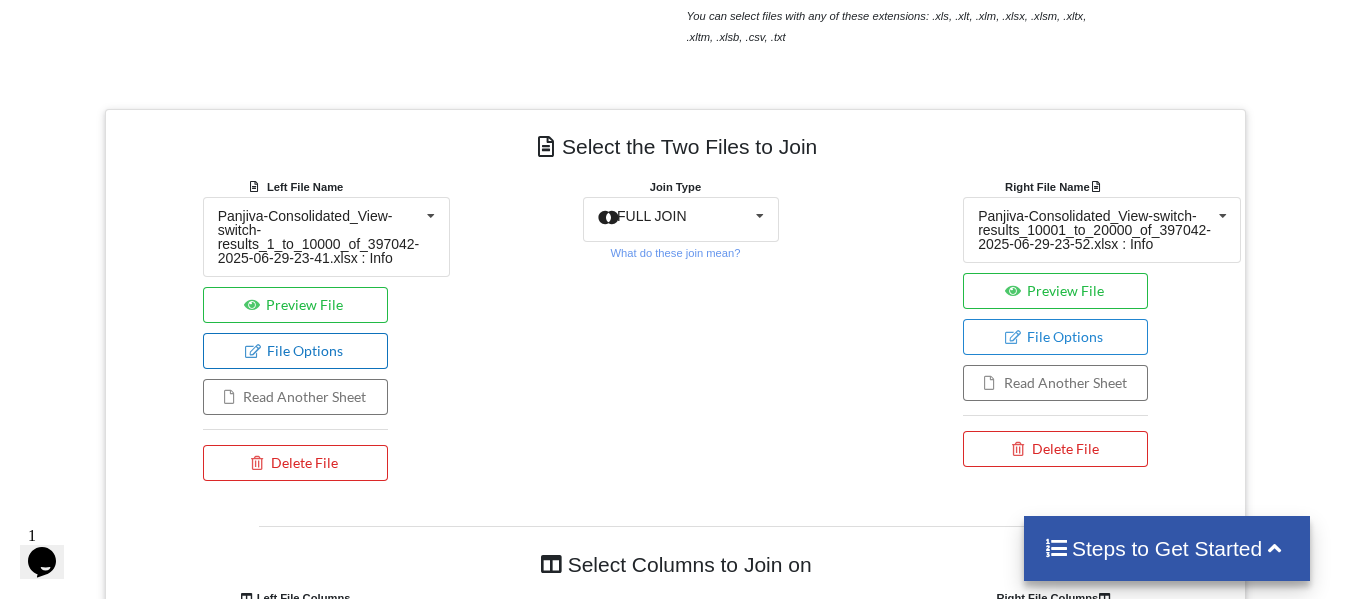 click on "File Options" at bounding box center (295, 351) 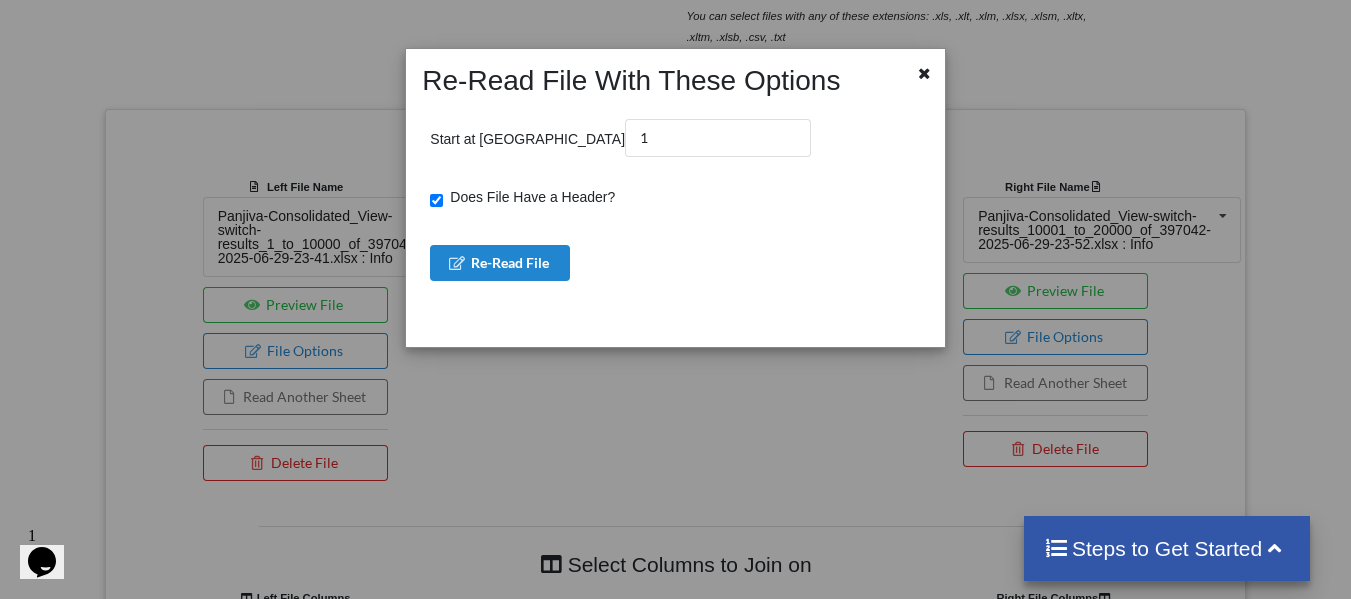 click on "Re-Read File With These Options Start at Row  1 Does File Have a Header? Re-Read File" at bounding box center [675, 299] 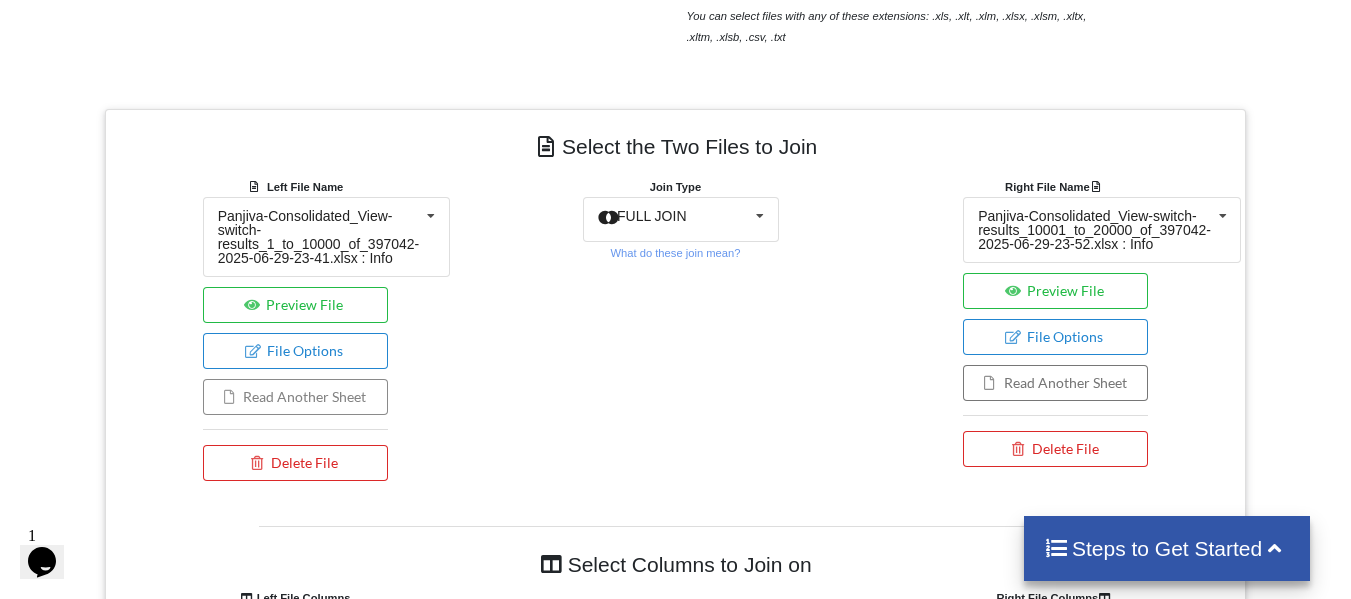 click on "Read Another Sheet" at bounding box center [295, 397] 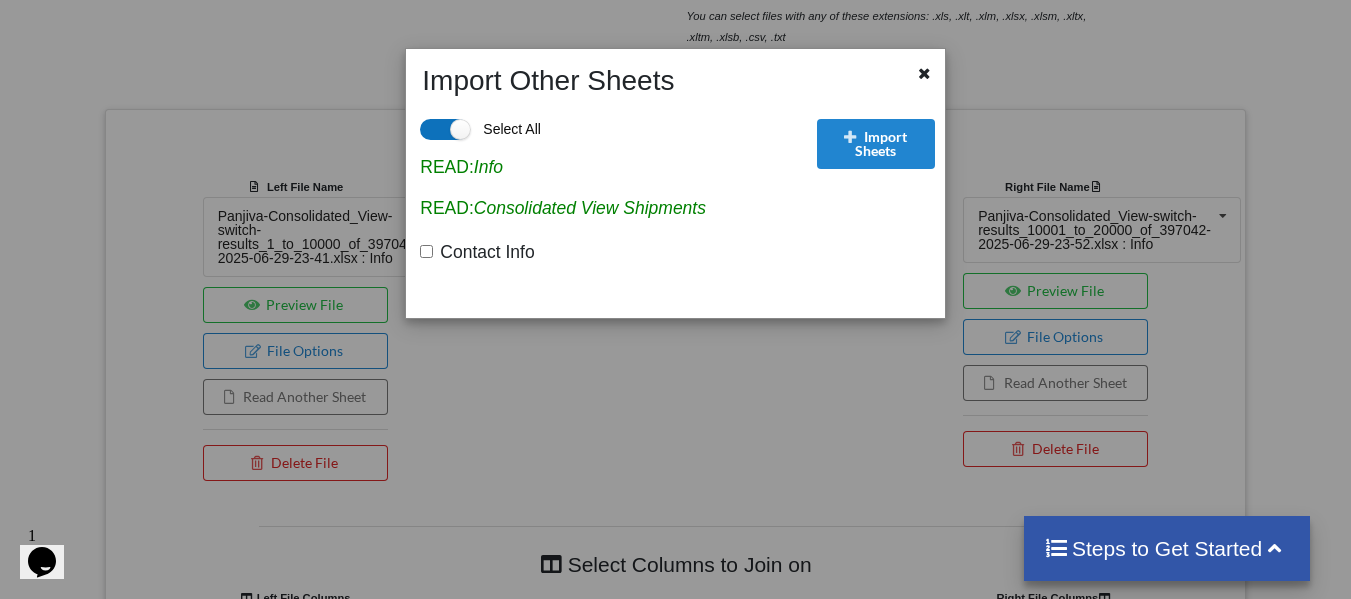 click on "Select All" at bounding box center (480, 129) 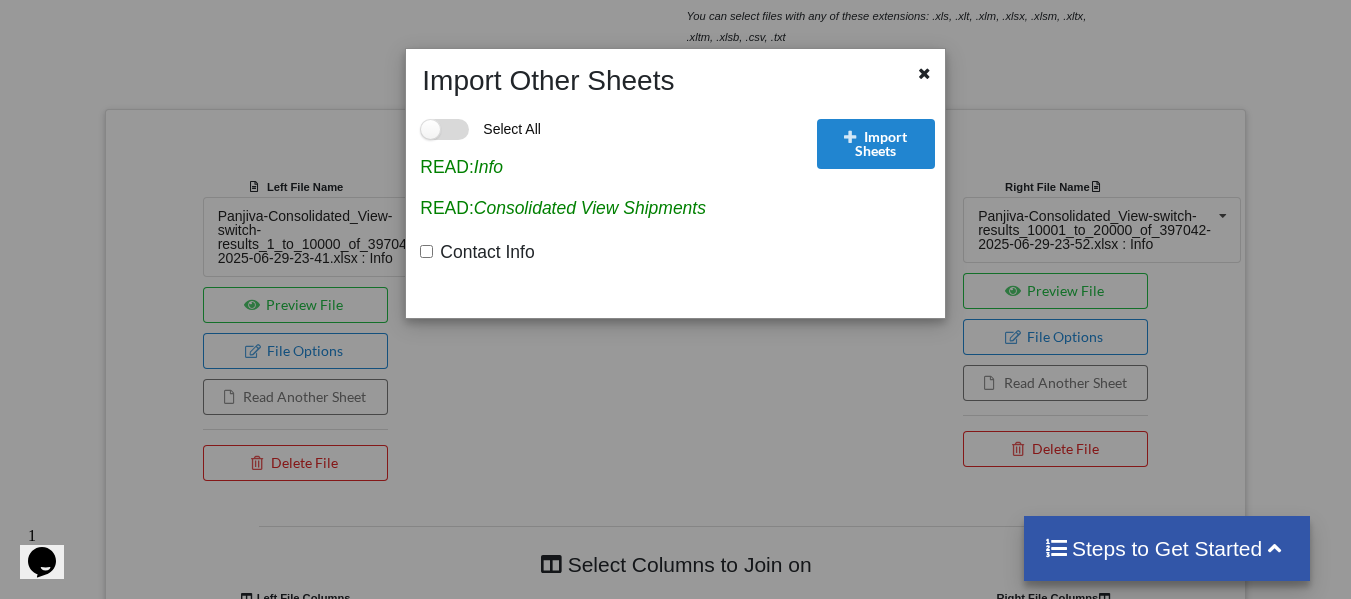 click on "Select All" at bounding box center [480, 129] 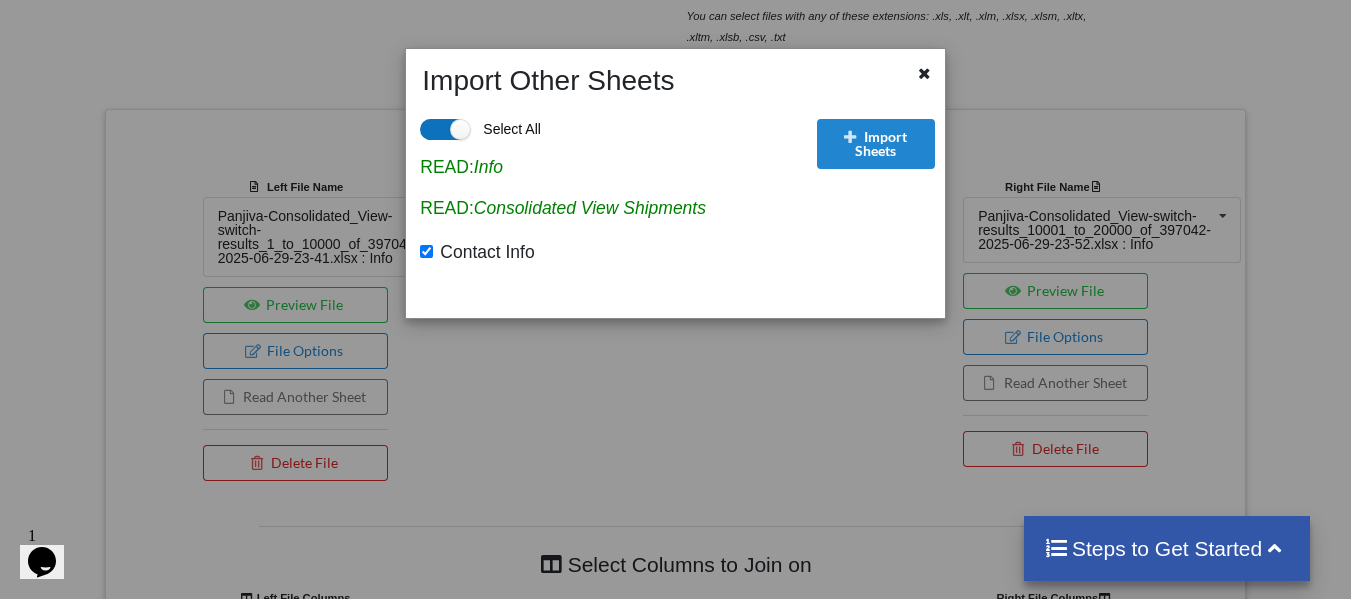 checkbox on "true" 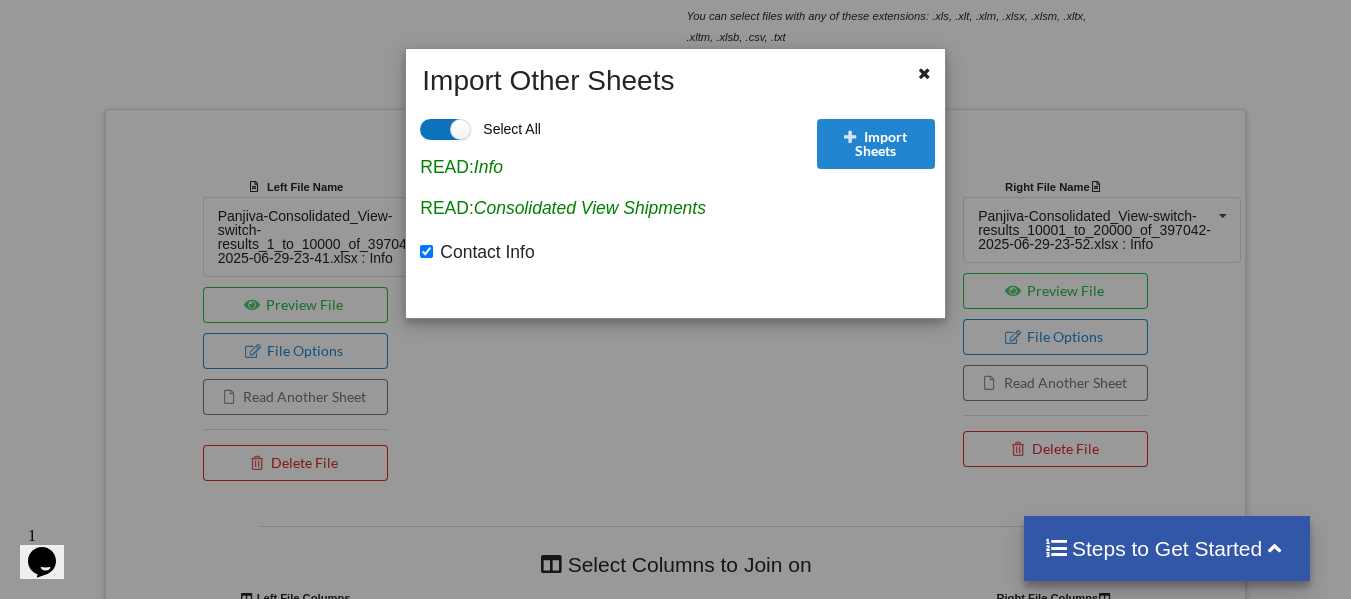 click on "Select All" at bounding box center (480, 129) 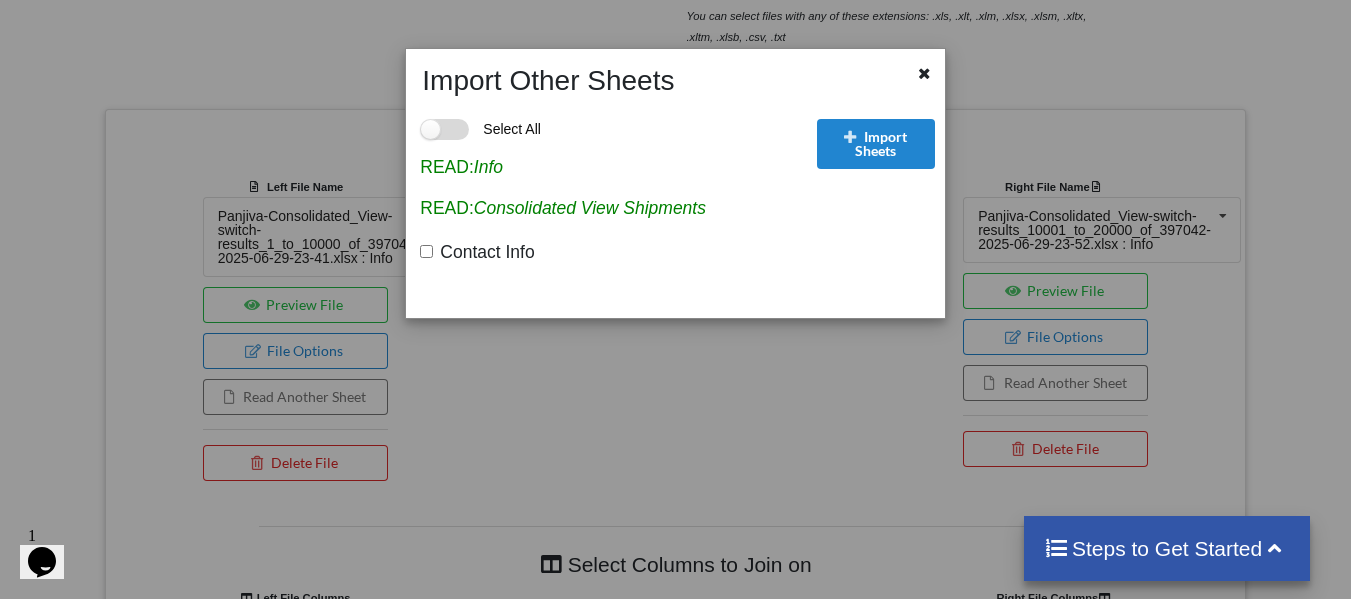 checkbox on "false" 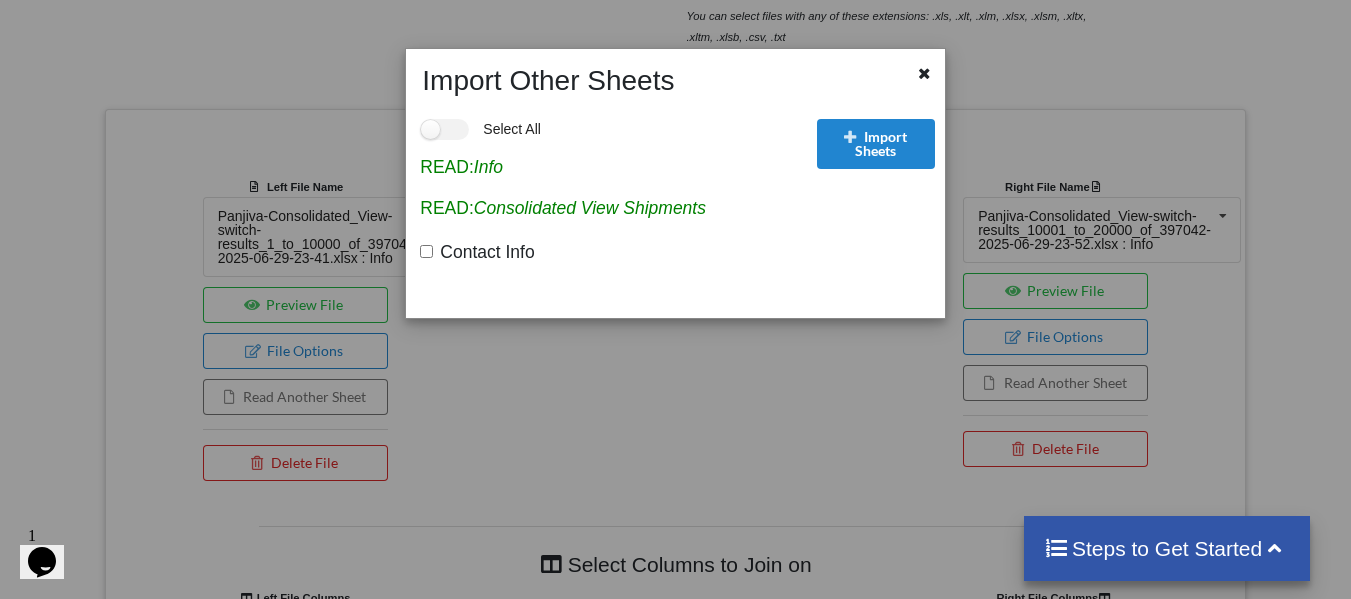 click on "Consolidated View Shipments" at bounding box center [590, 208] 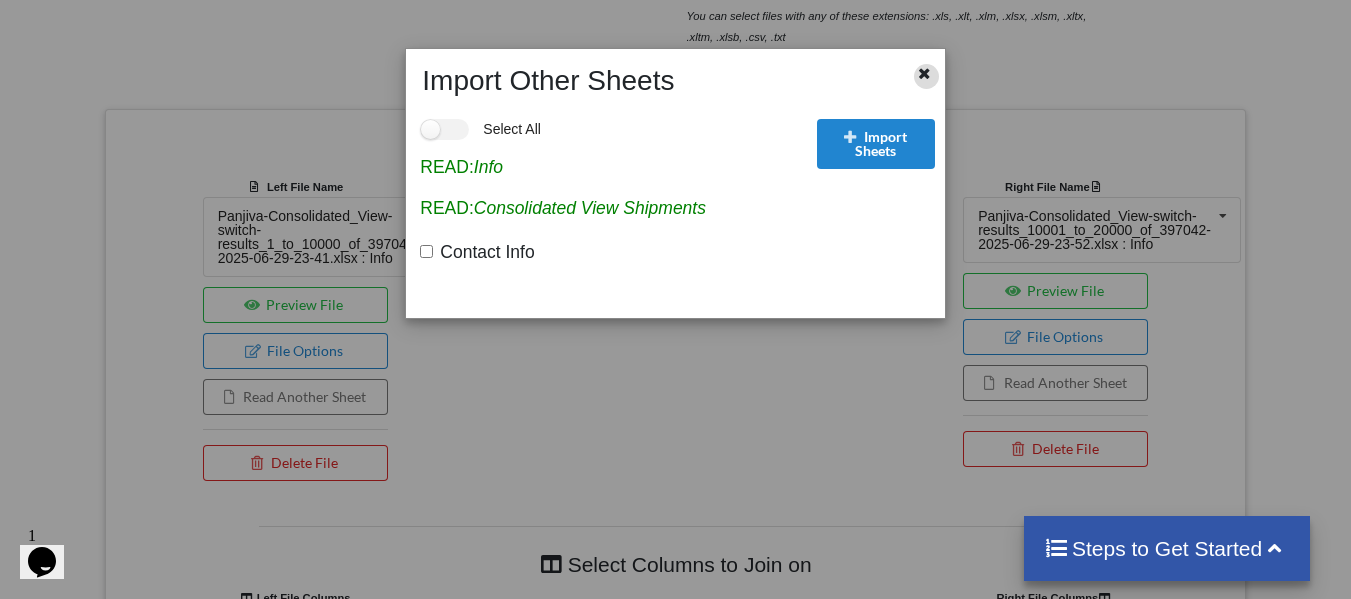 click at bounding box center (924, 71) 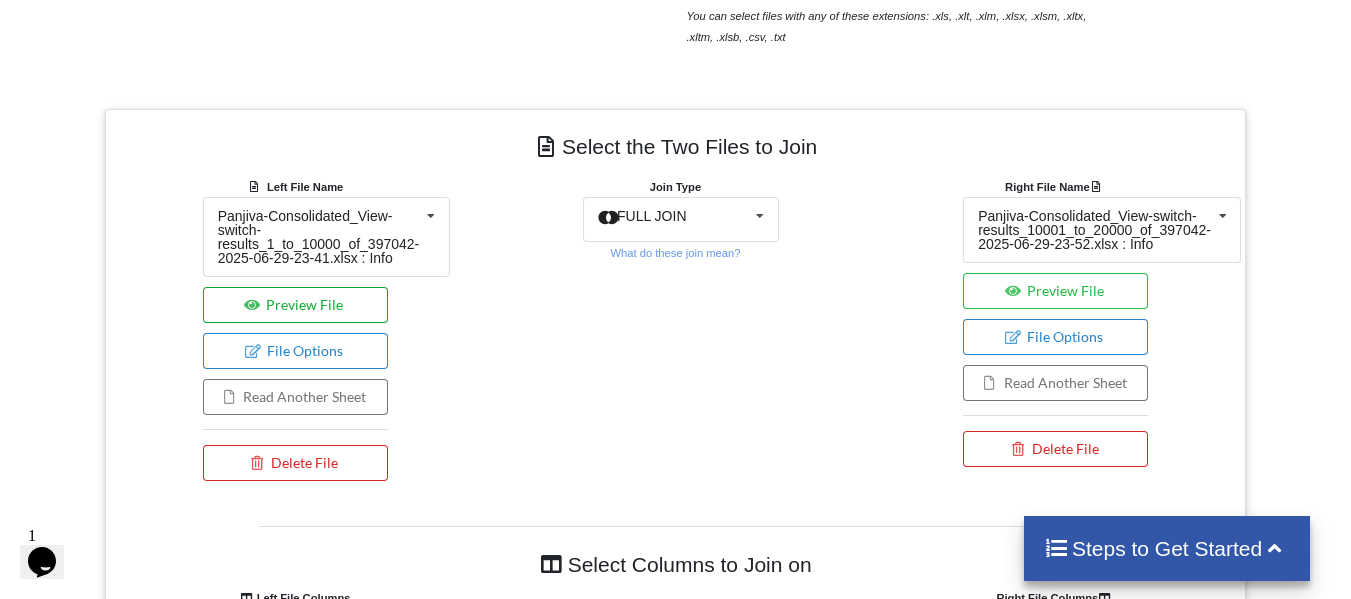 click on "Preview File" at bounding box center (295, 305) 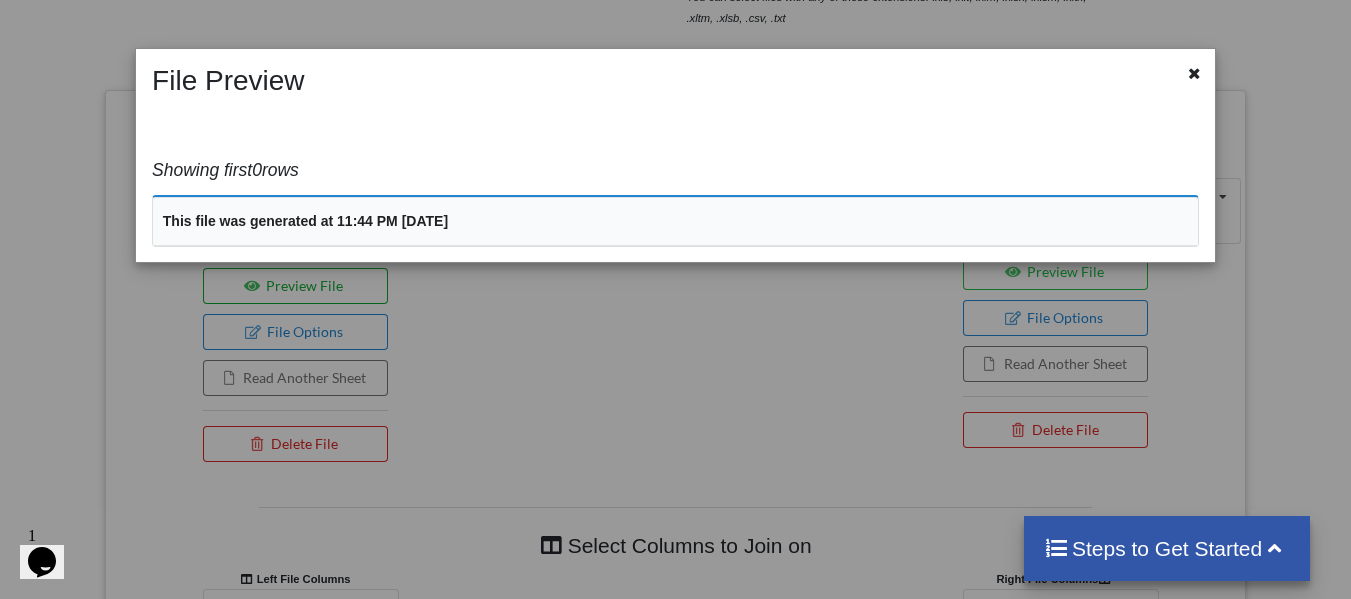 scroll, scrollTop: 963, scrollLeft: 0, axis: vertical 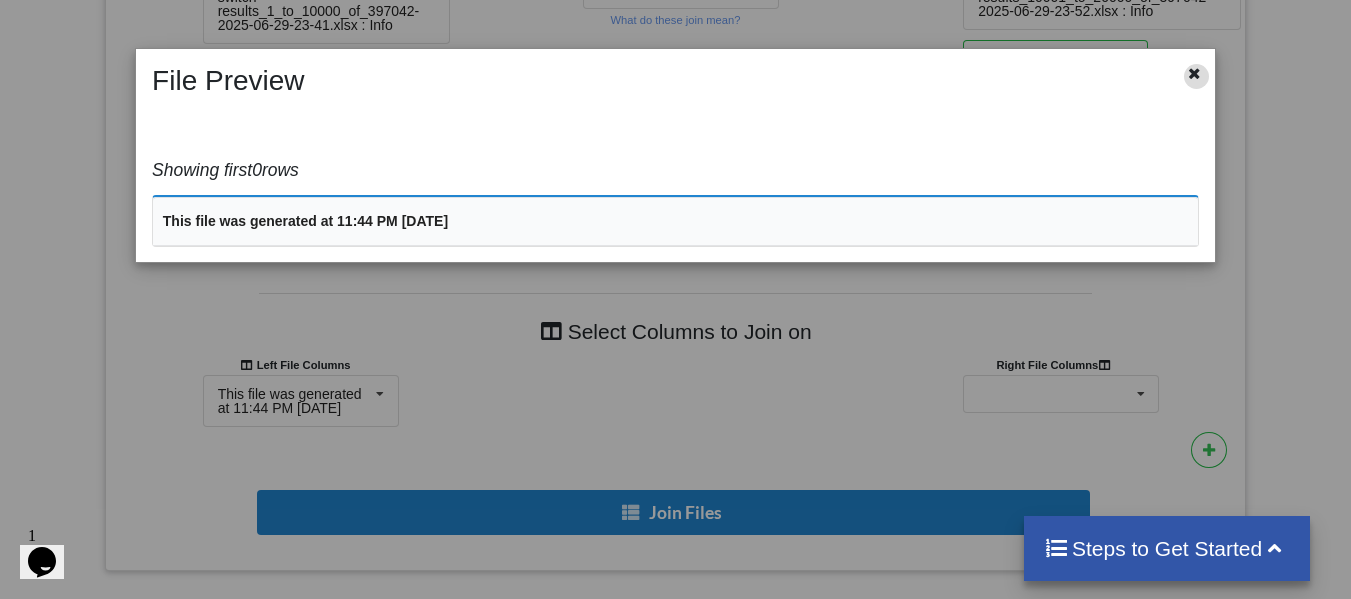 click at bounding box center [1194, 71] 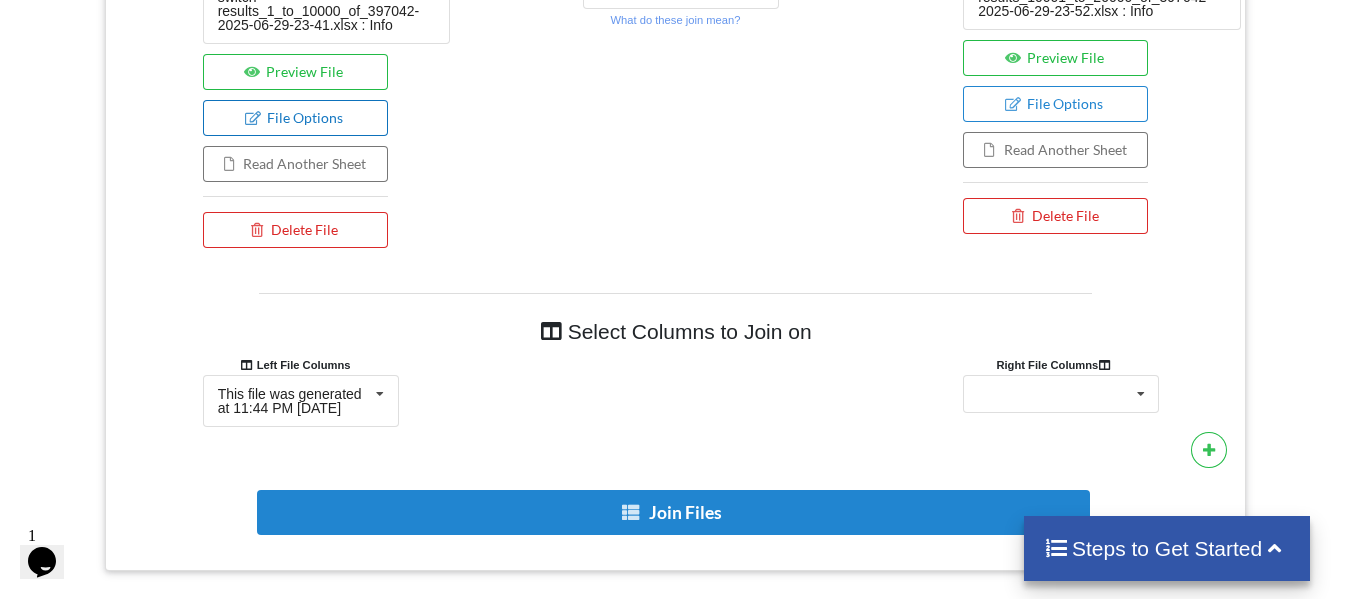 click on "File Options" at bounding box center [295, 118] 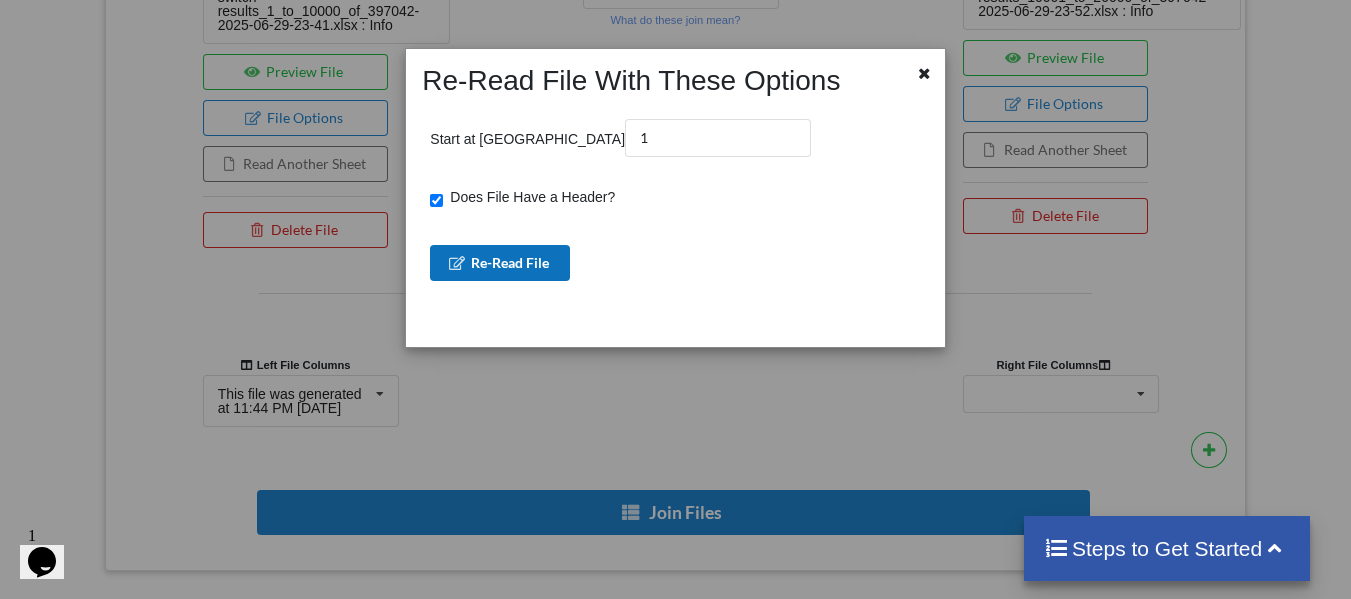 click on "Re-Read File" at bounding box center (500, 263) 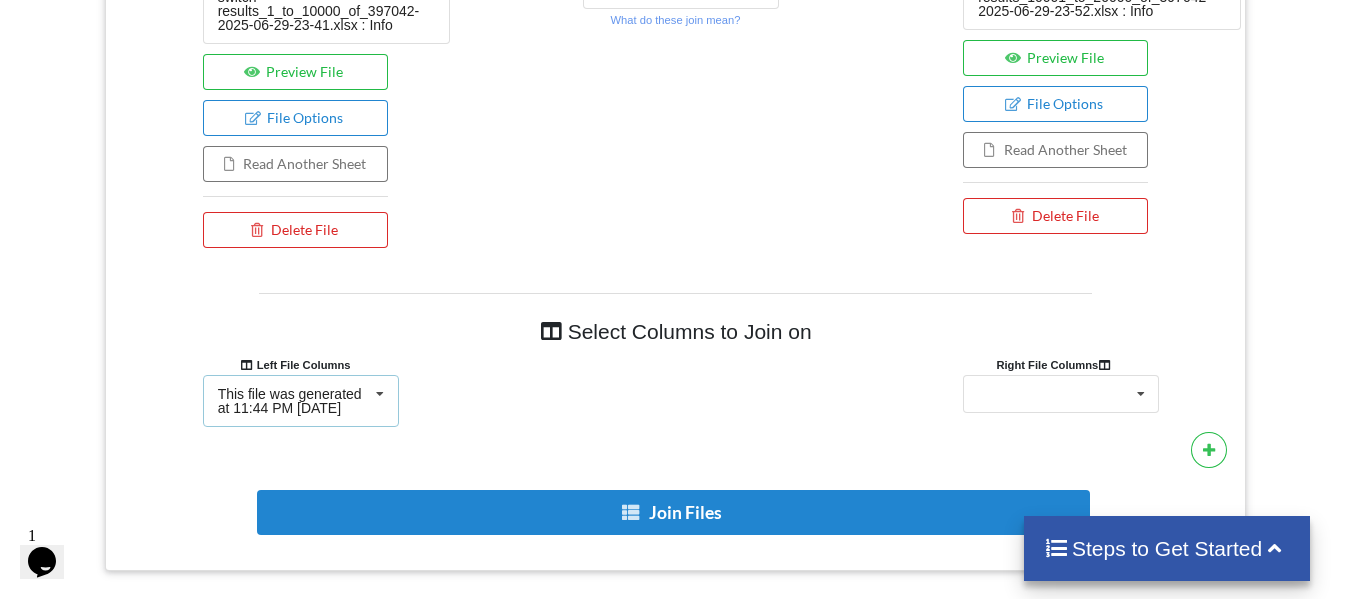 click on "This file was generated at 11:44 PM [DATE]" at bounding box center (293, 401) 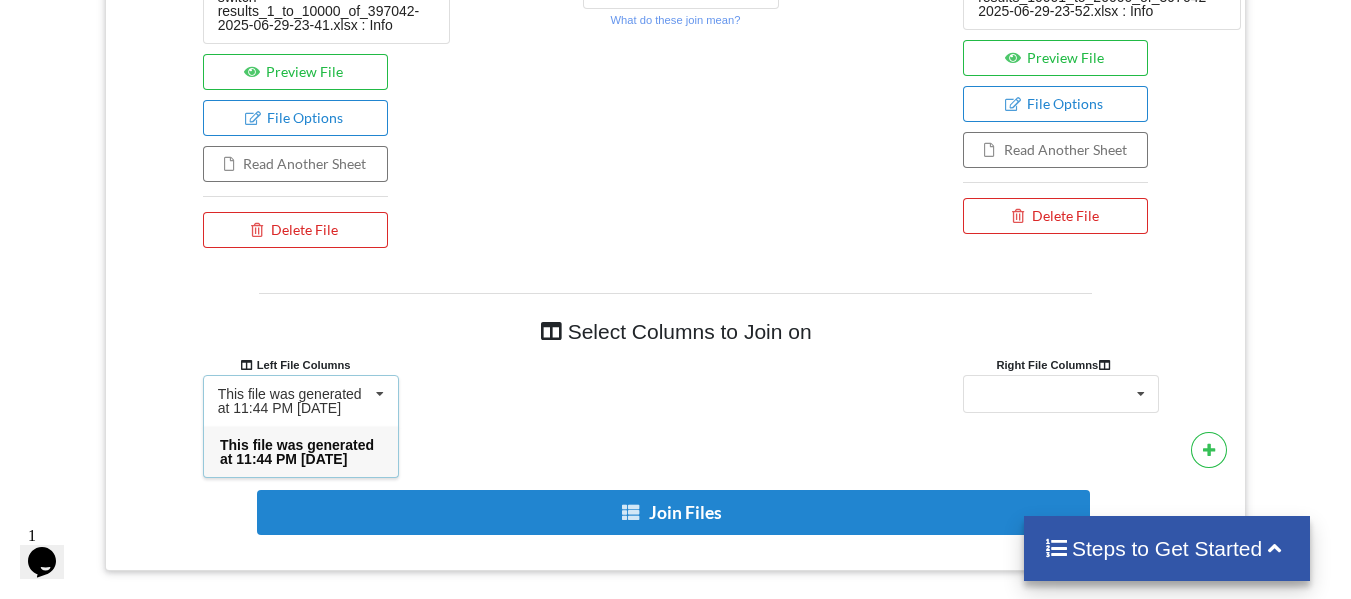 click on "This file was generated at 11:44 PM [DATE]" at bounding box center (293, 401) 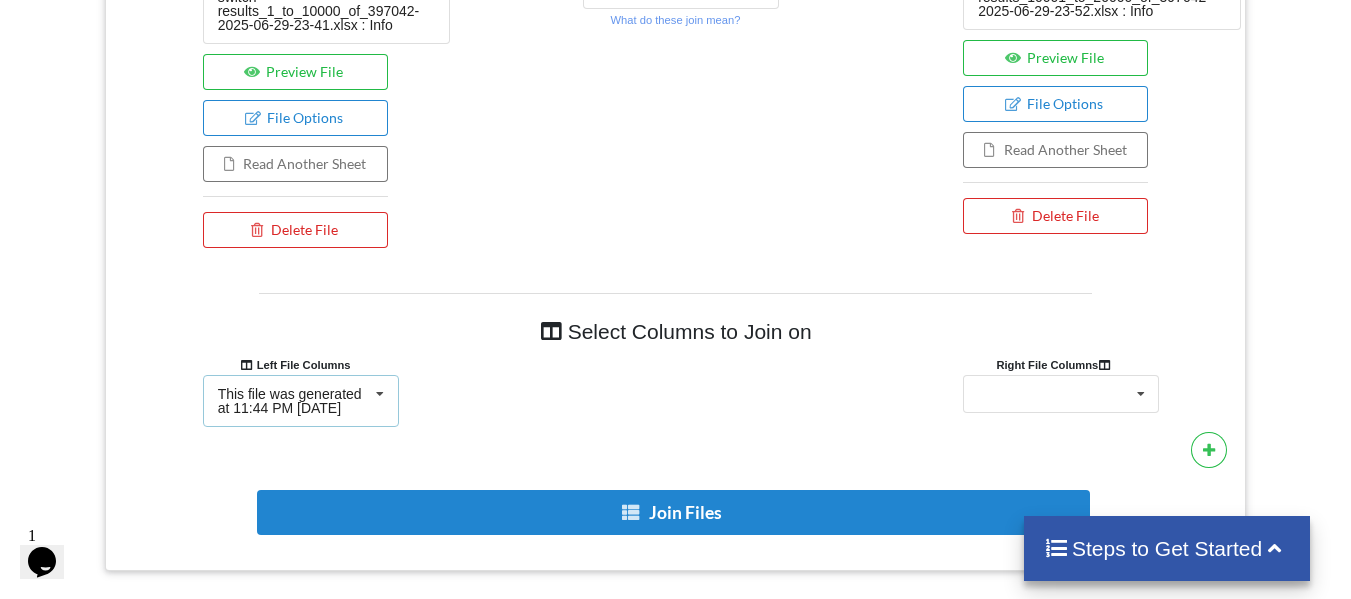 click on "This file was generated at 11:44 PM [DATE]" at bounding box center [293, 401] 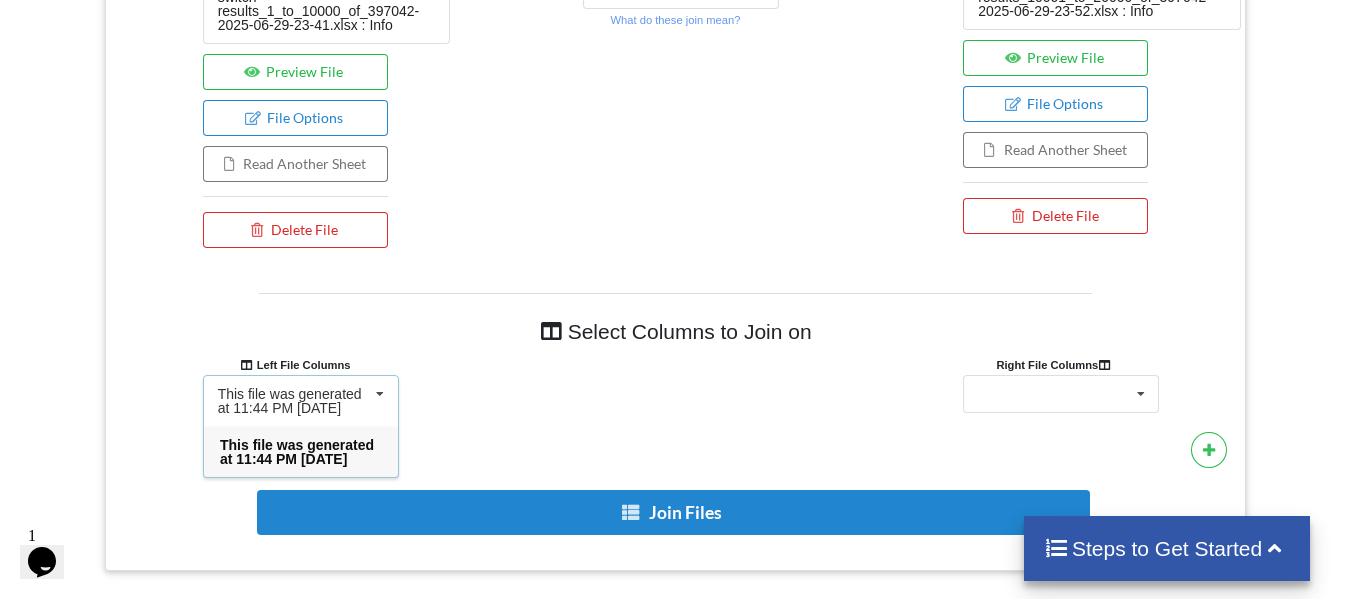 click on "This file was generated at 11:44 PM [DATE]" at bounding box center [301, 451] 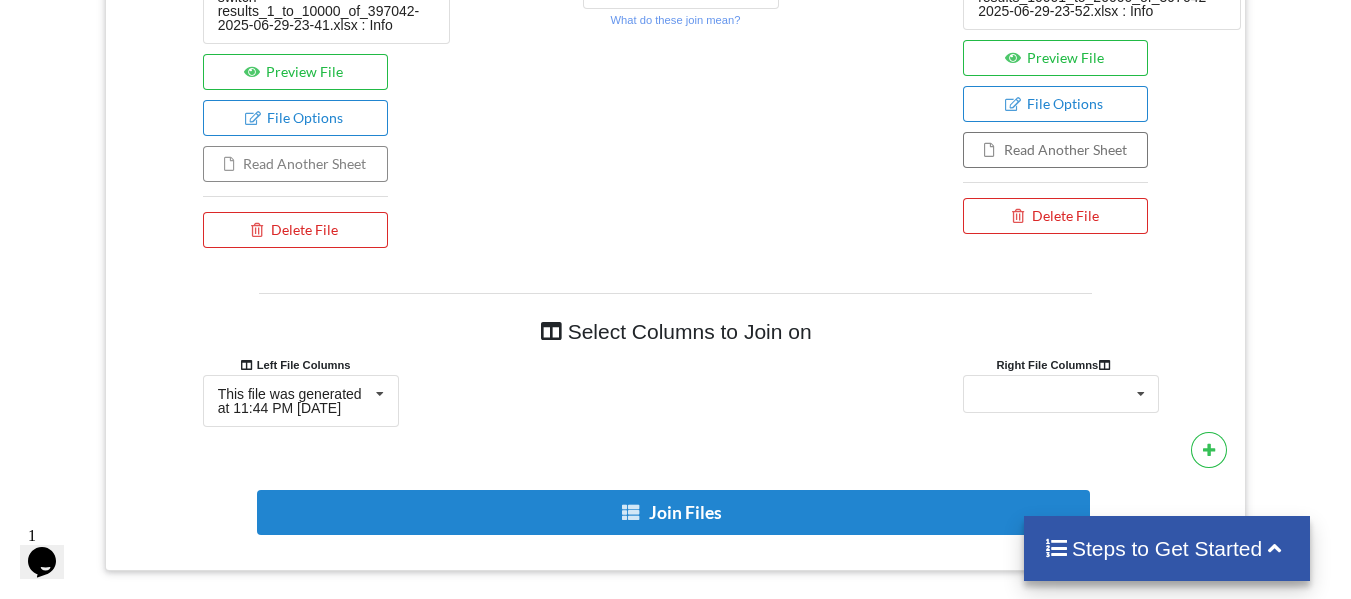 click on "Read Another Sheet" at bounding box center [295, 164] 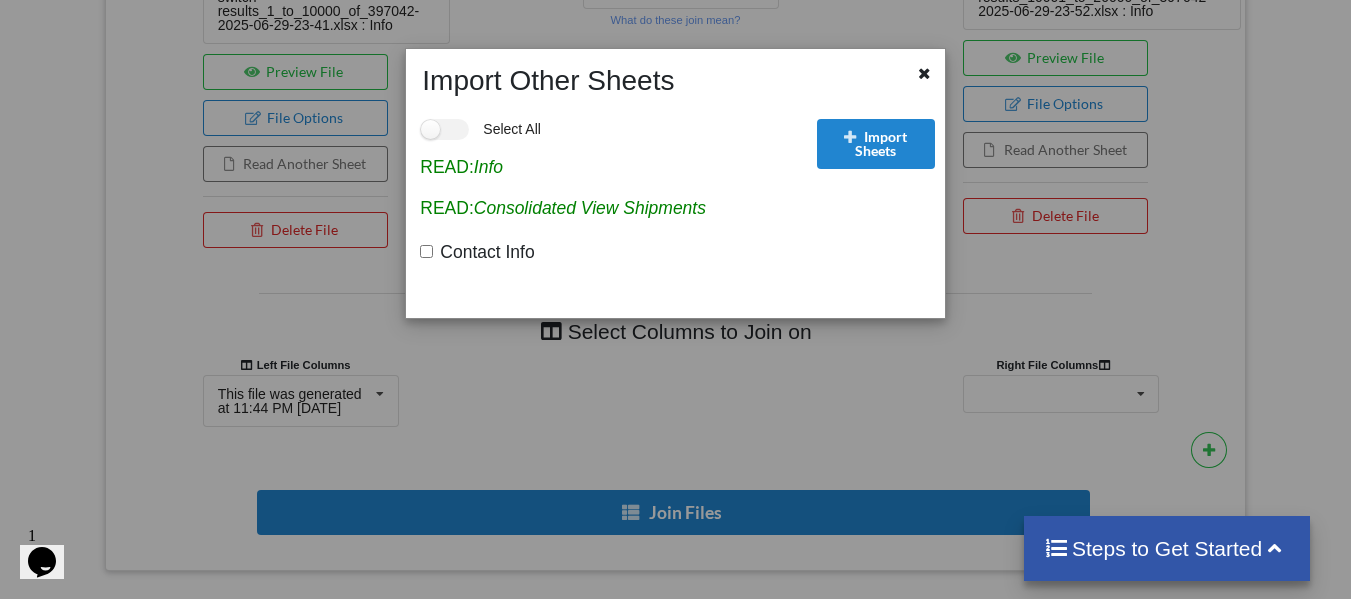 click on "Consolidated View Shipments" at bounding box center (590, 208) 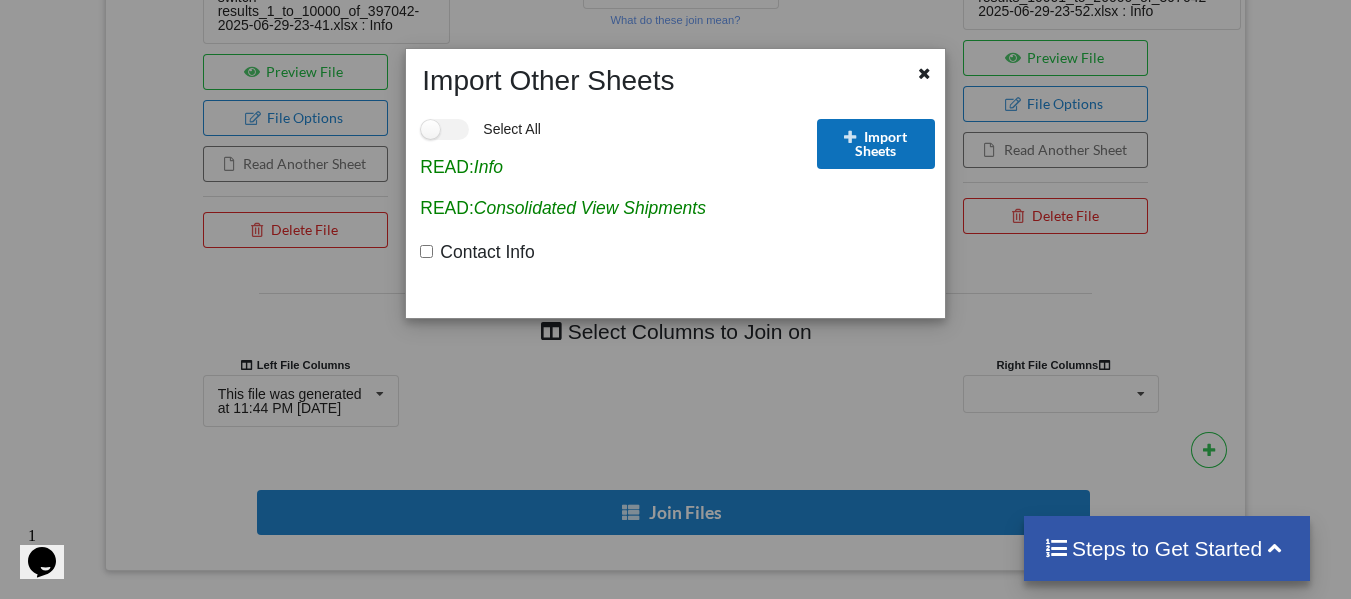 click on "Import Sheets" at bounding box center (876, 144) 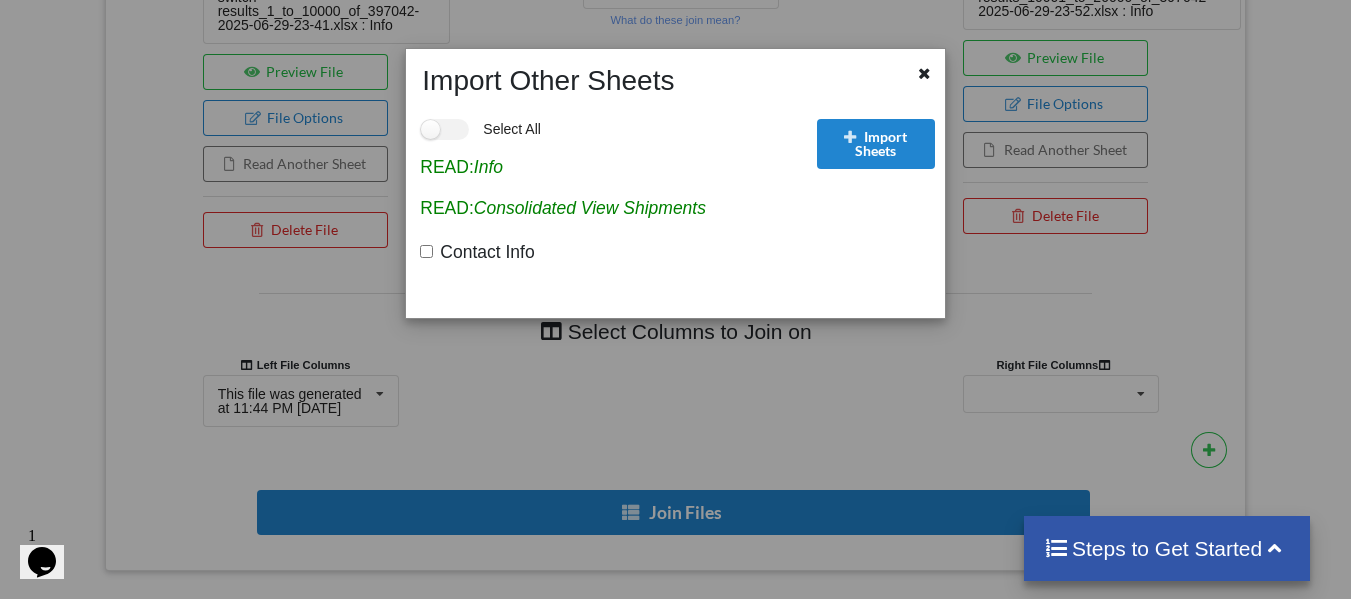 click at bounding box center (921, 81) 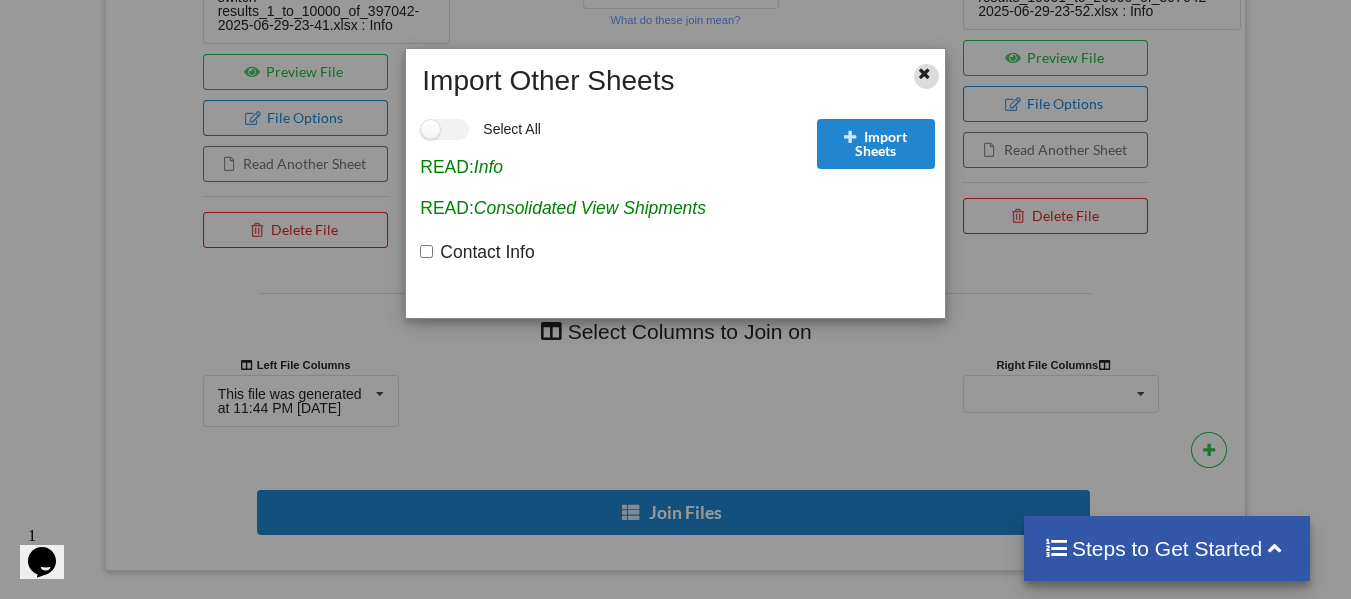 click at bounding box center (924, 71) 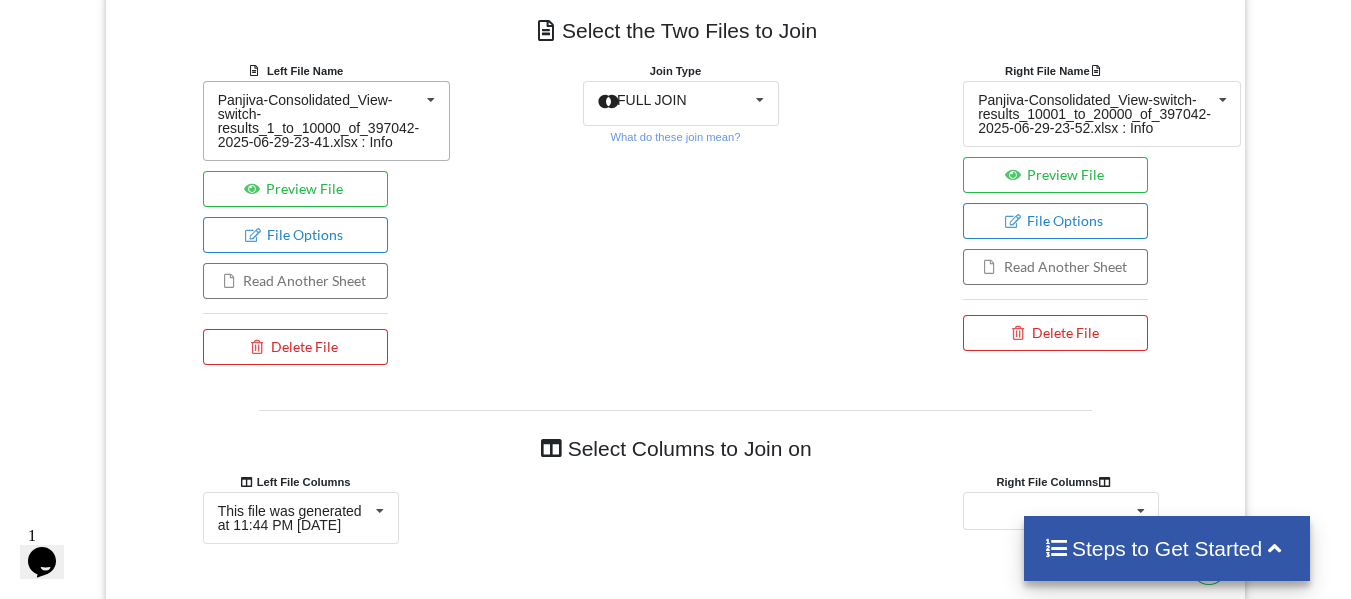 scroll, scrollTop: 963, scrollLeft: 0, axis: vertical 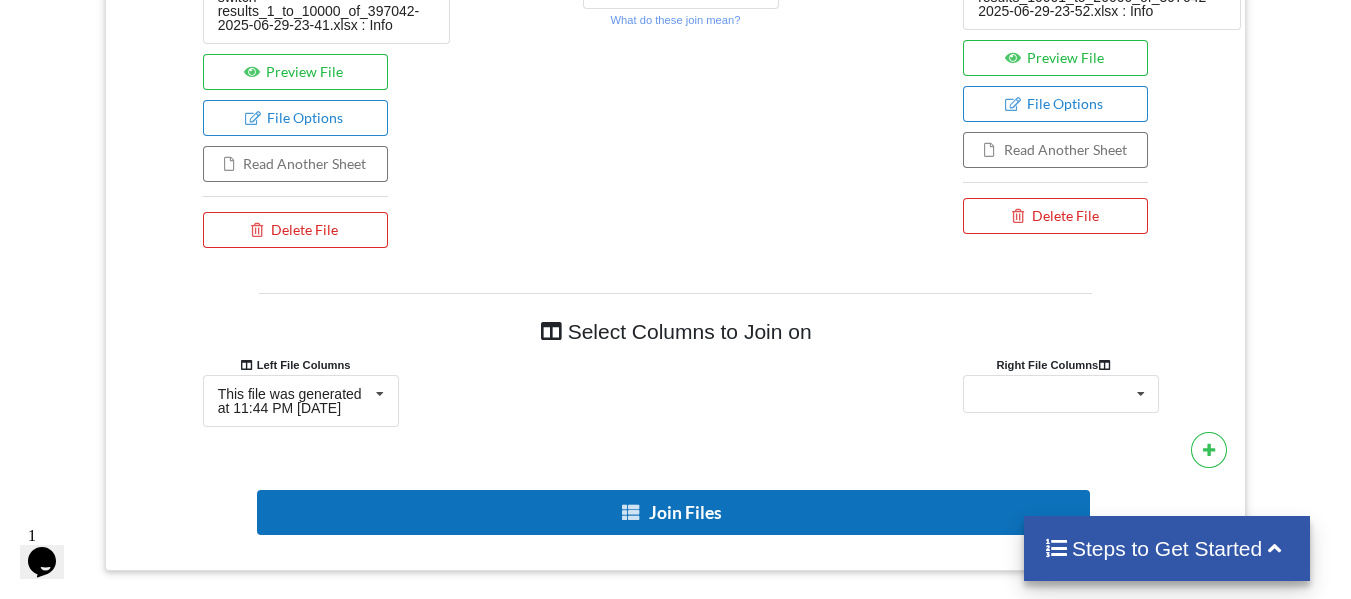 click on "Join Files" at bounding box center (673, 512) 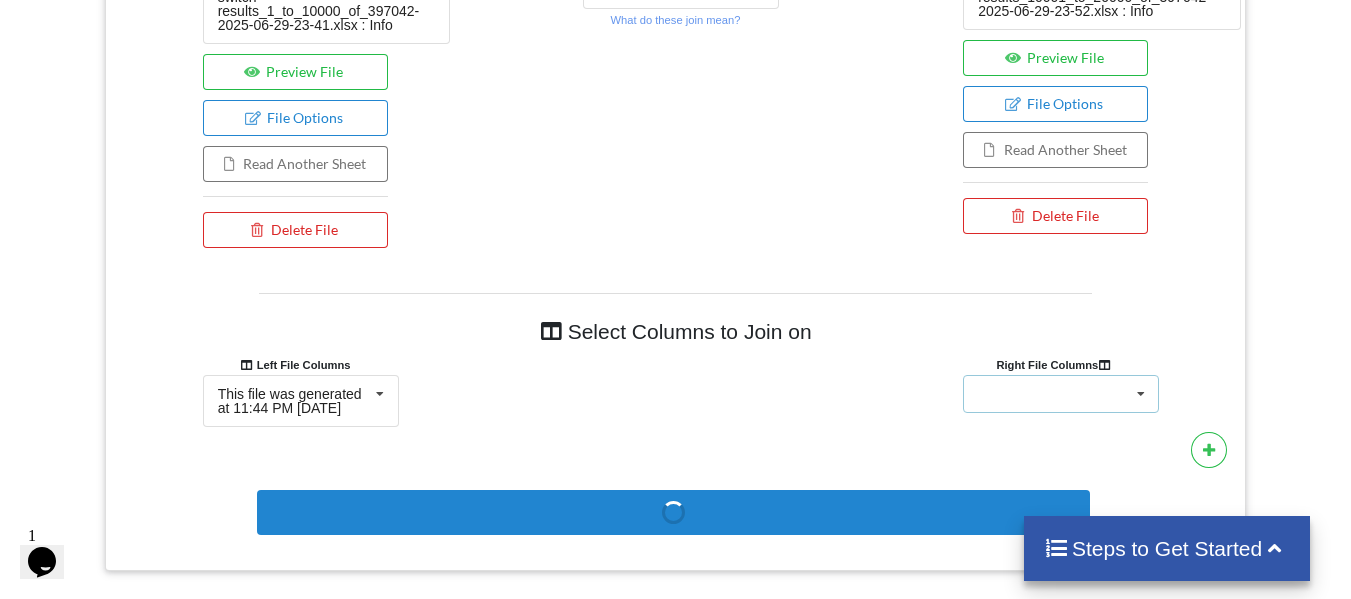 click on "This file was generated at 11:55 PM [DATE]" at bounding box center (1061, 394) 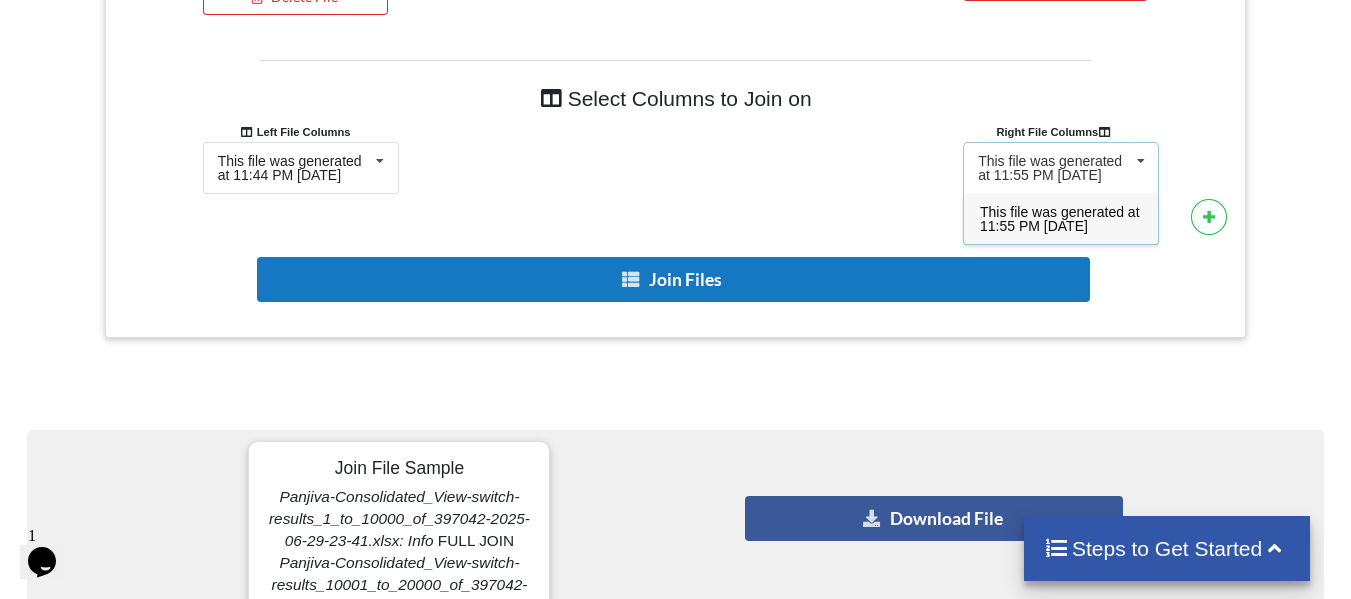 scroll, scrollTop: 1547, scrollLeft: 0, axis: vertical 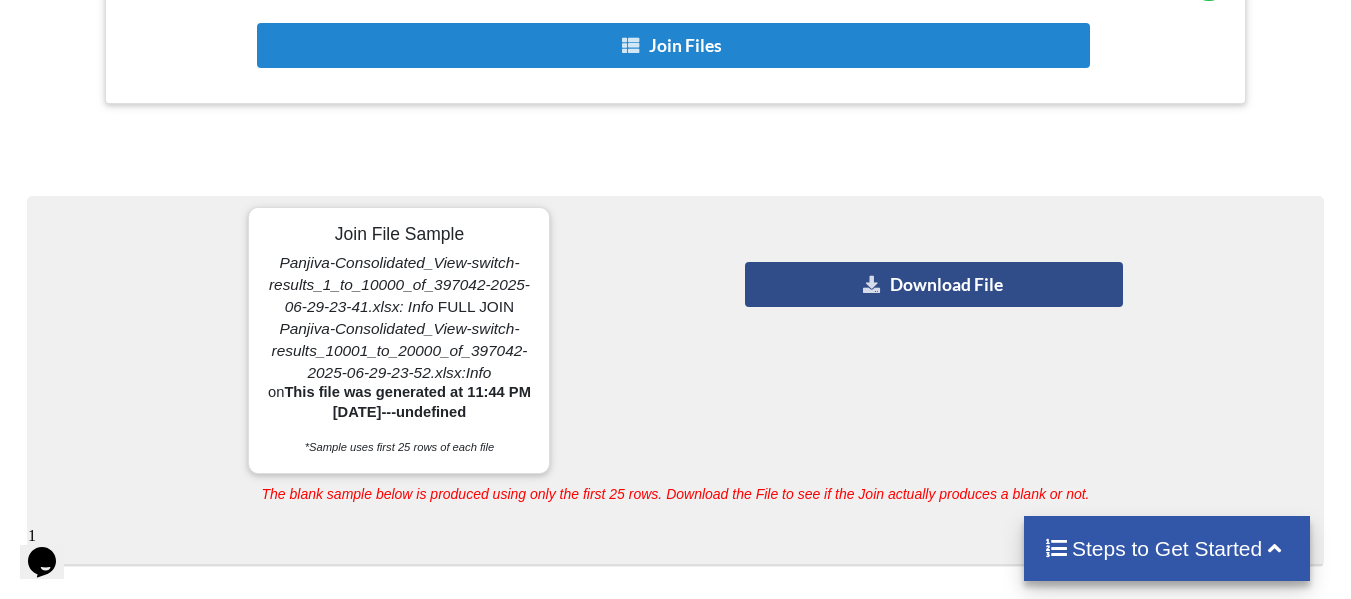 click on "Download File" at bounding box center (934, 284) 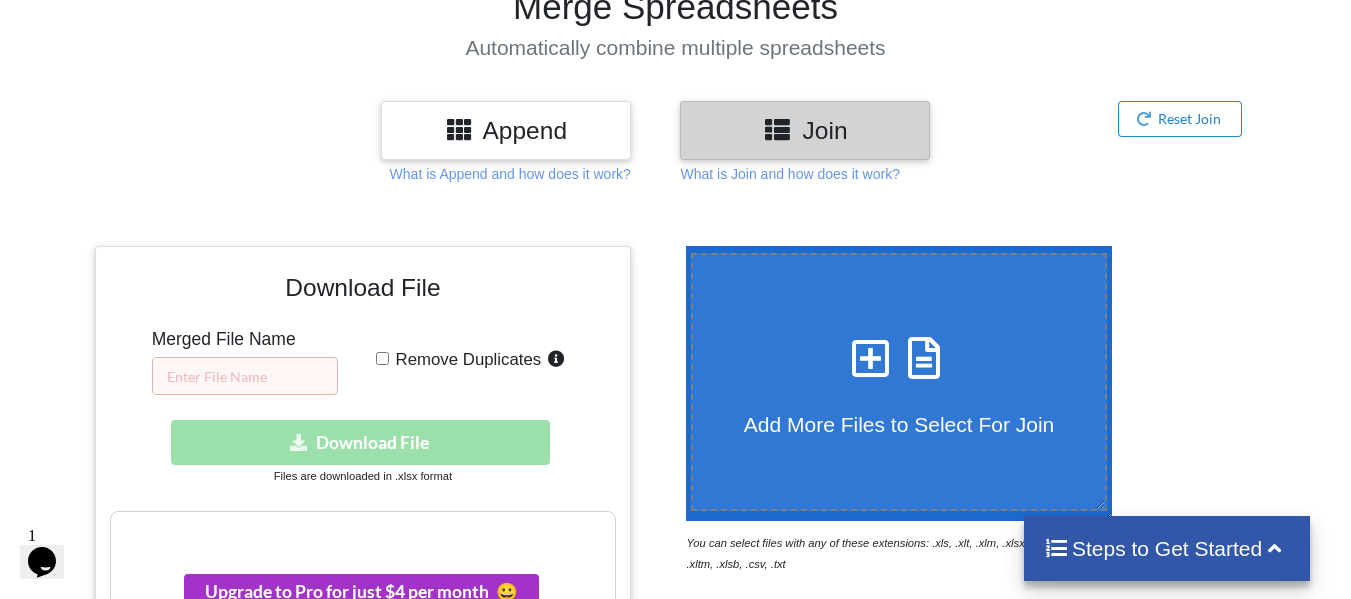 scroll, scrollTop: 233, scrollLeft: 0, axis: vertical 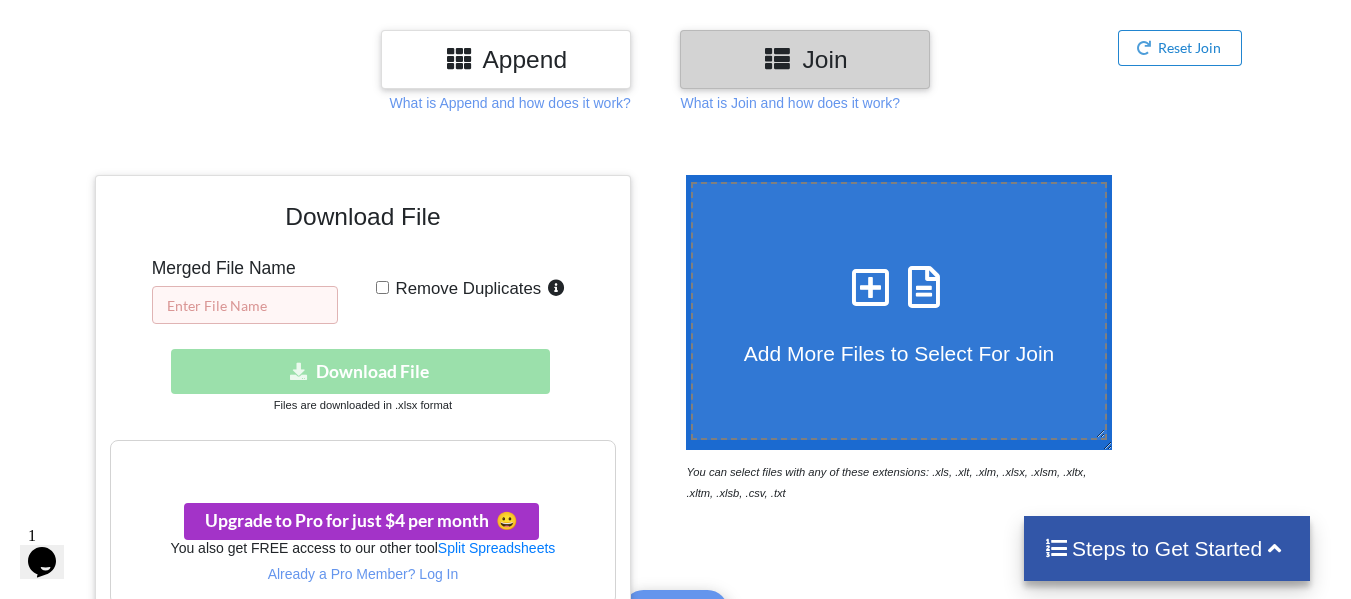 click at bounding box center (245, 305) 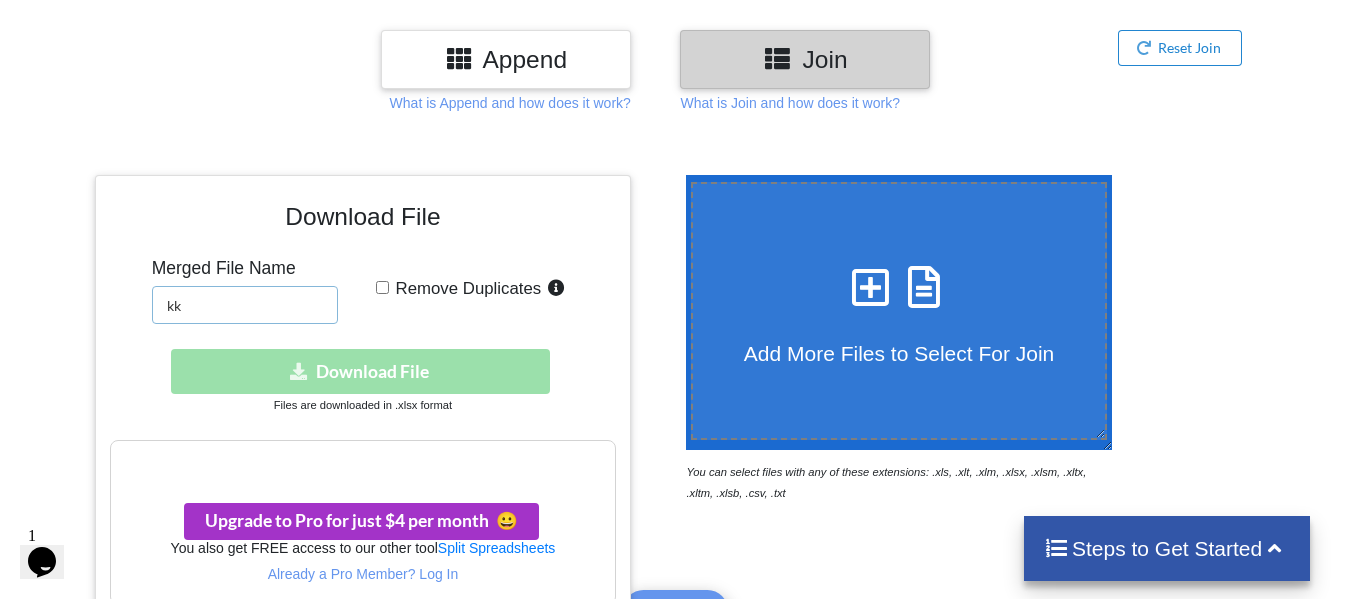 type on "kk" 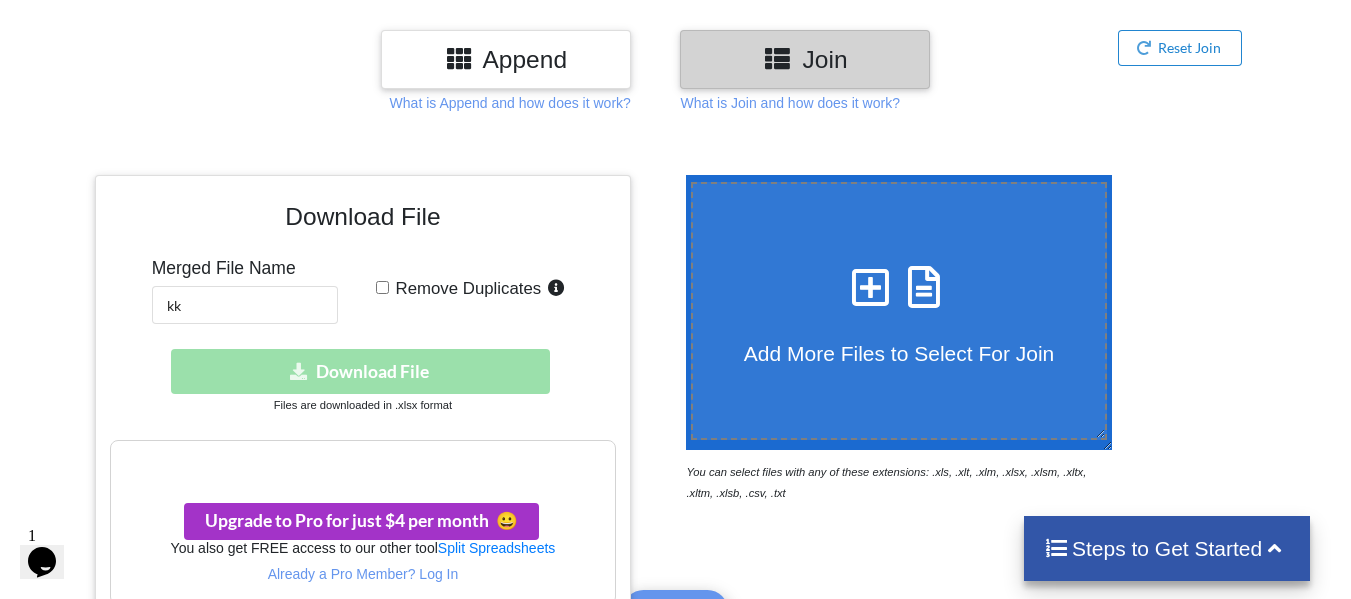 click on "Download hidden Download File" at bounding box center (363, 371) 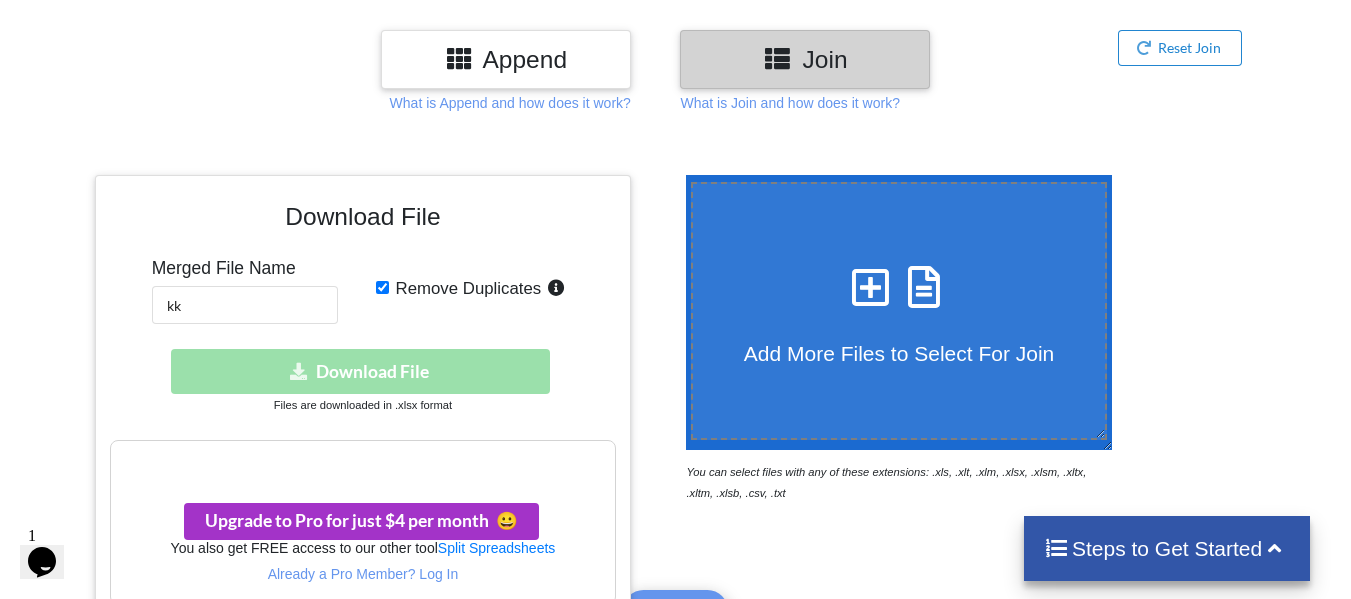 checkbox on "true" 